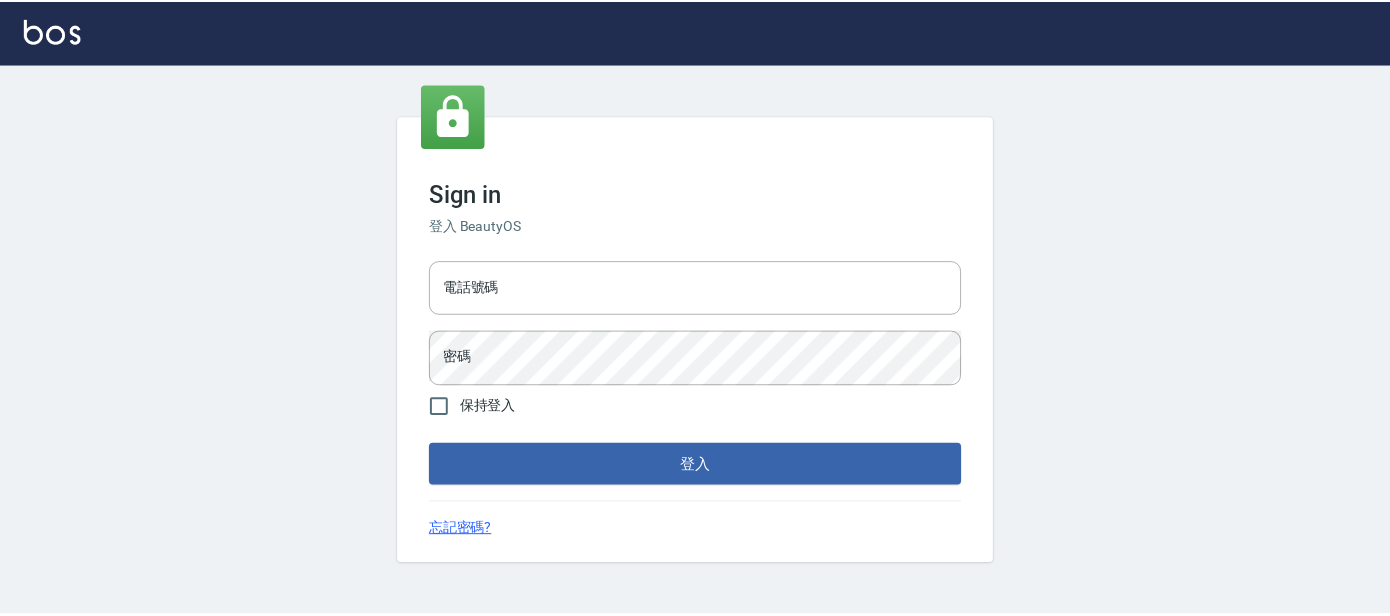 scroll, scrollTop: 0, scrollLeft: 0, axis: both 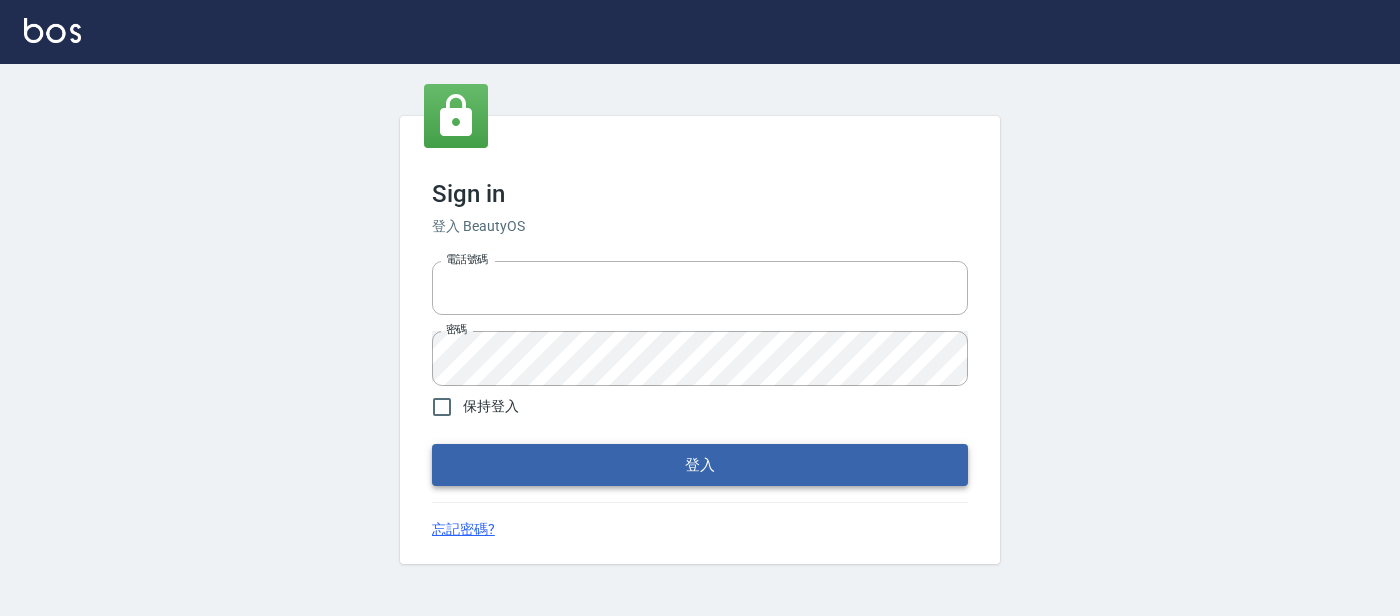type on "[PHONE]" 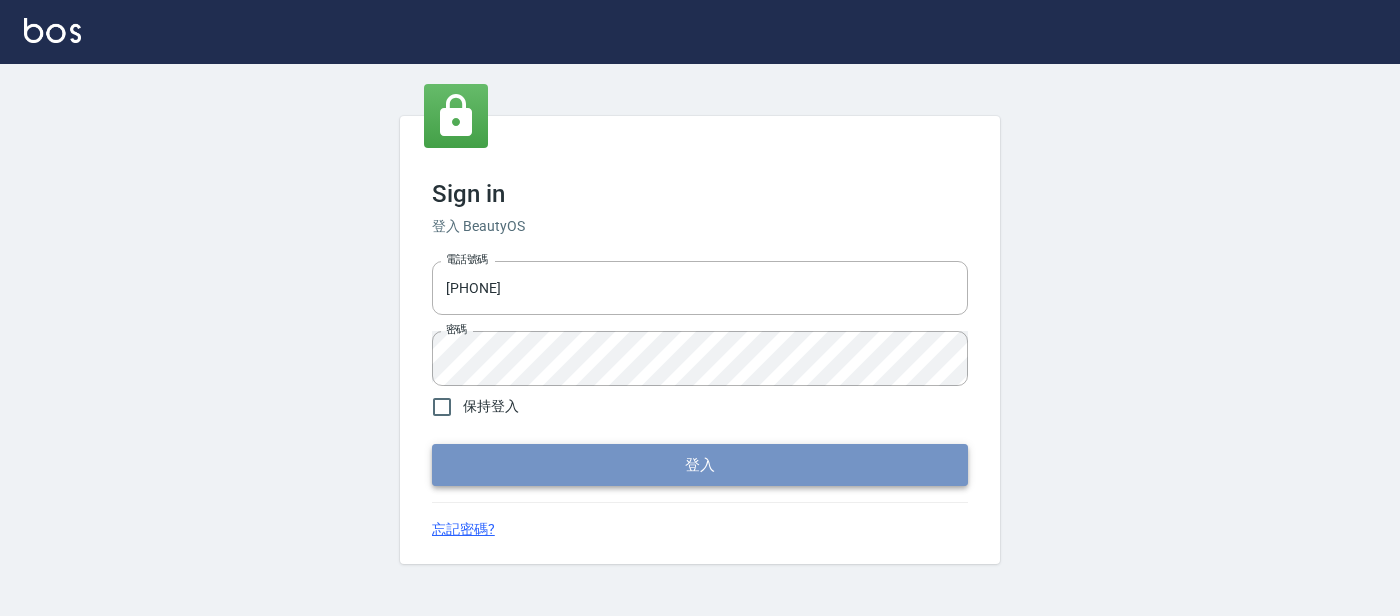 click on "登入" at bounding box center [700, 465] 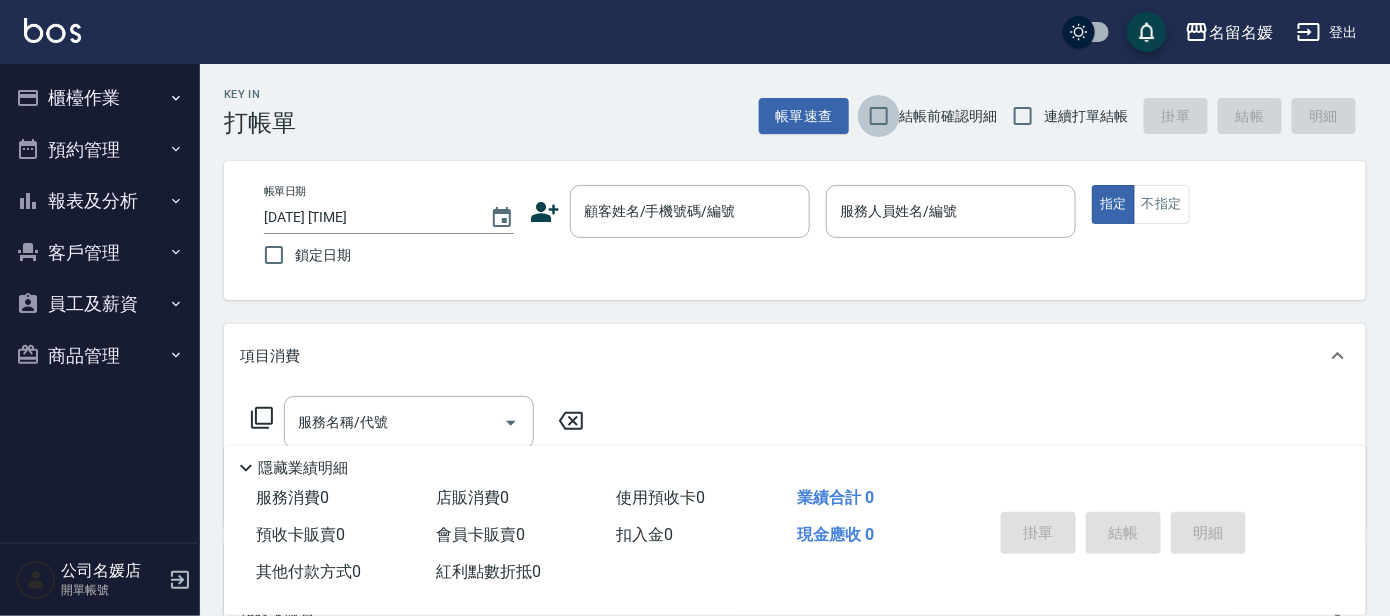 click on "結帳前確認明細" at bounding box center [879, 116] 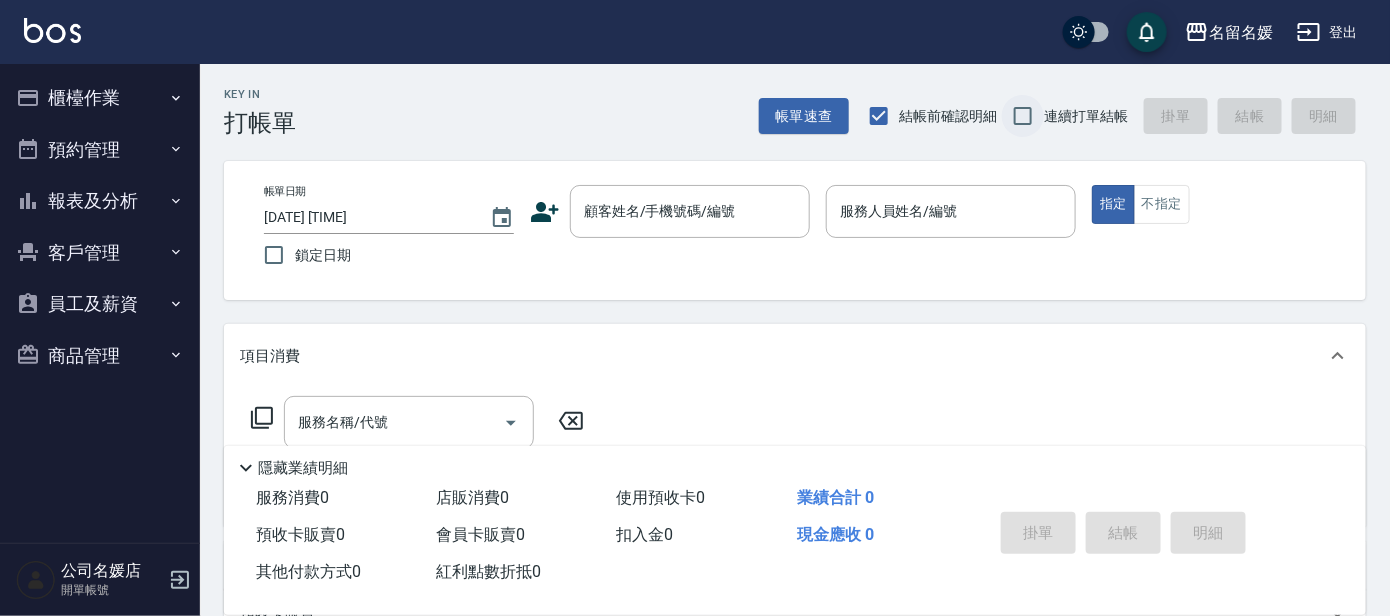 click on "連續打單結帳" at bounding box center [1023, 116] 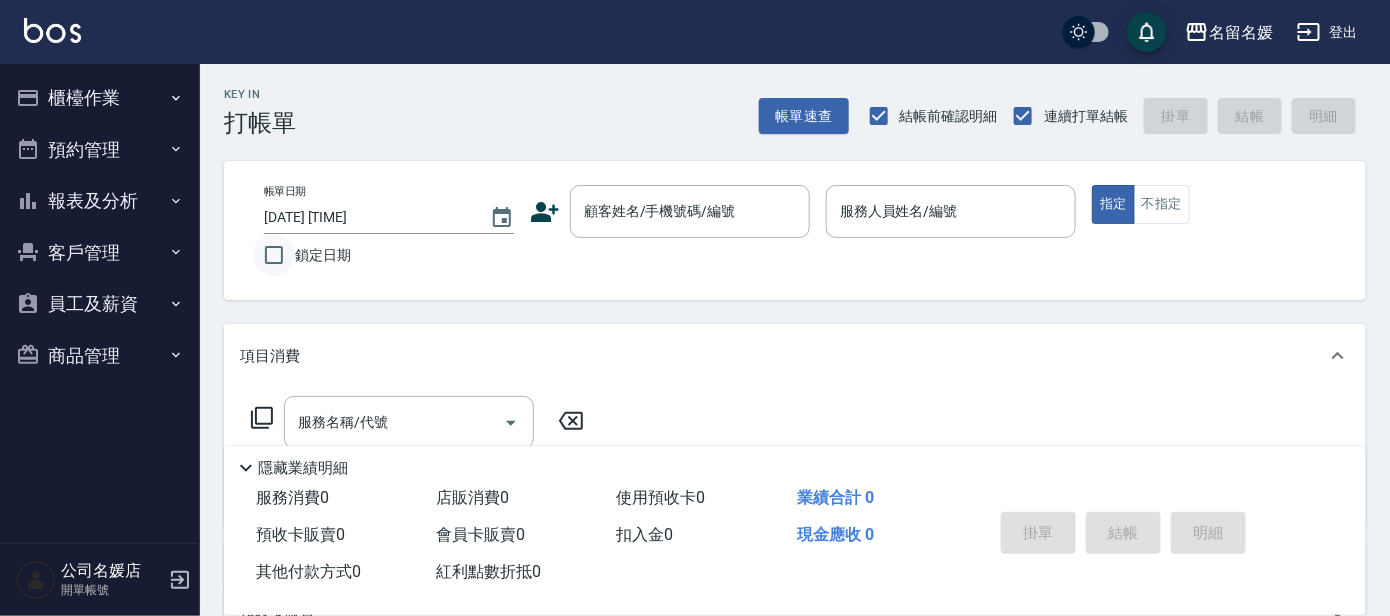 click on "鎖定日期" at bounding box center (274, 255) 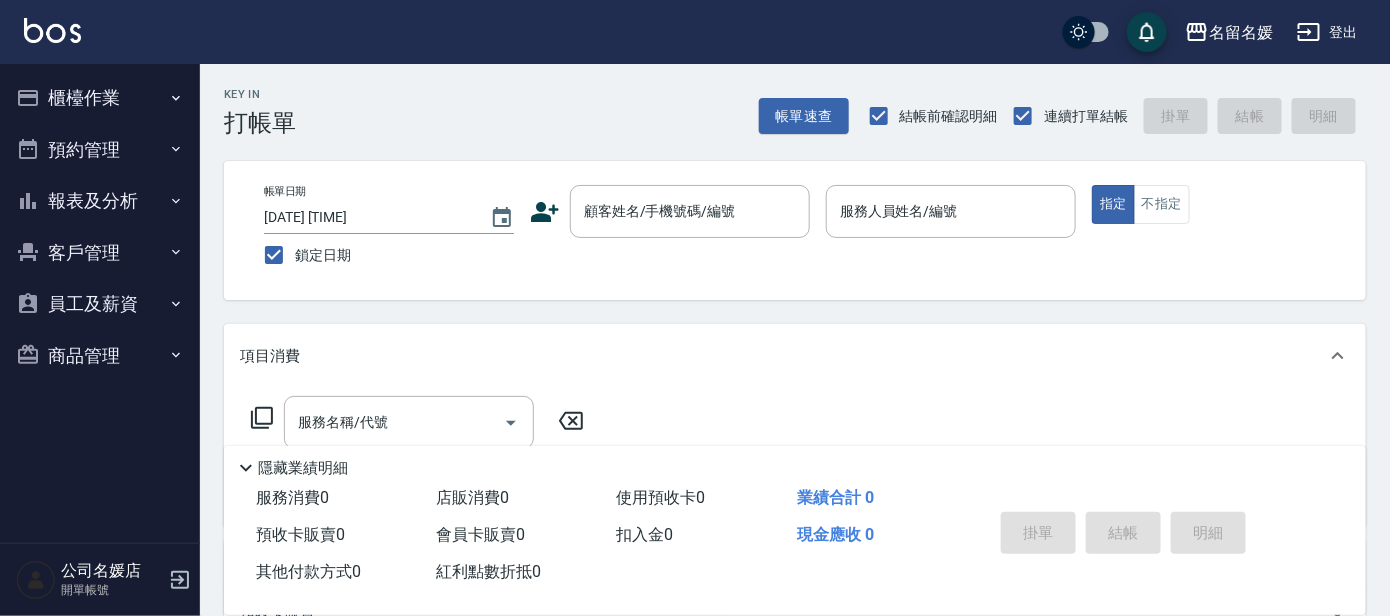 click on "報表及分析" at bounding box center (100, 201) 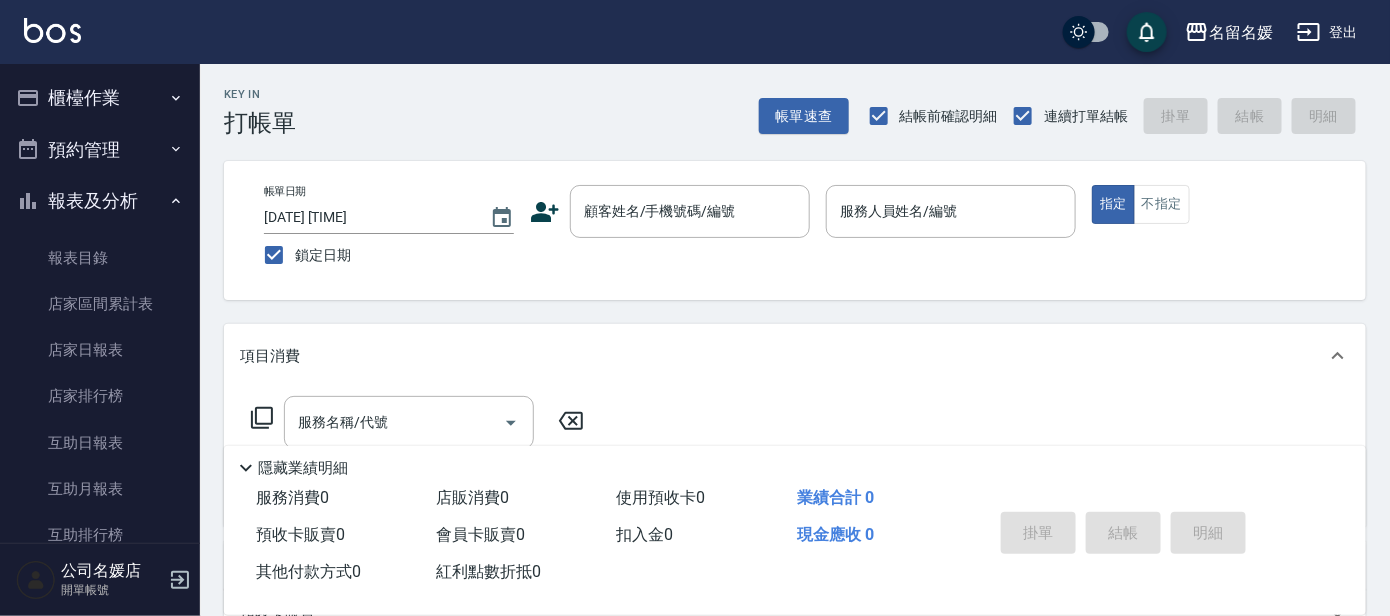 click on "櫃檯作業" at bounding box center (100, 98) 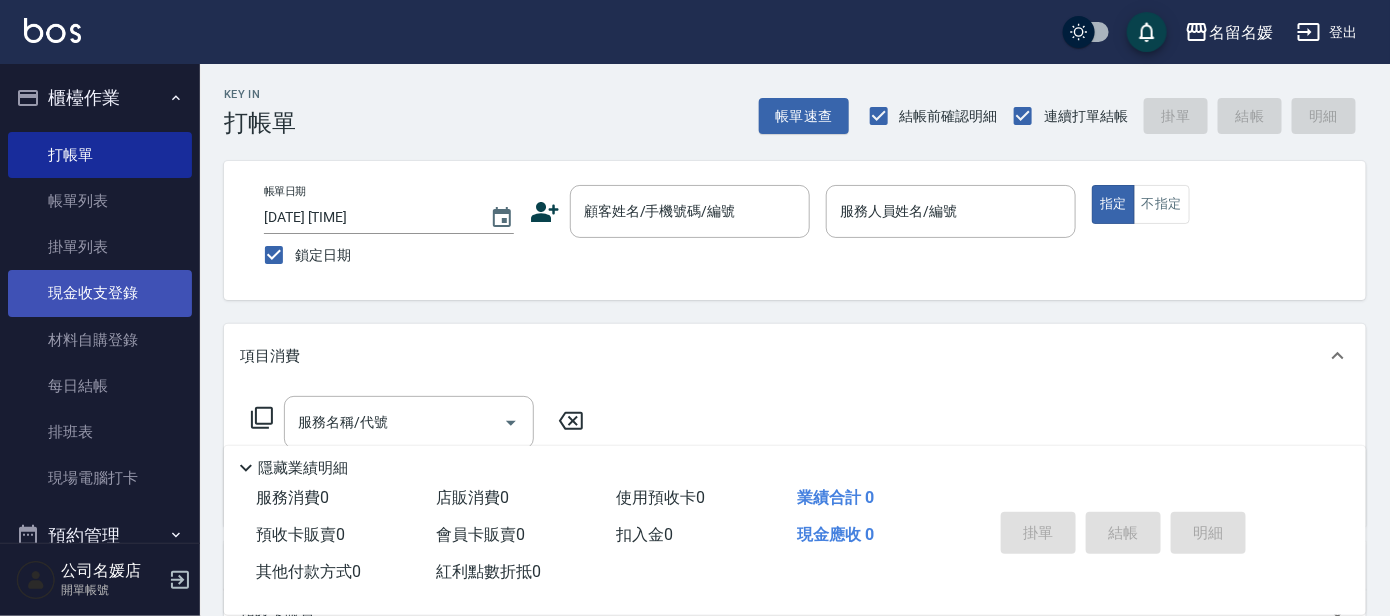 click on "現金收支登錄" at bounding box center [100, 293] 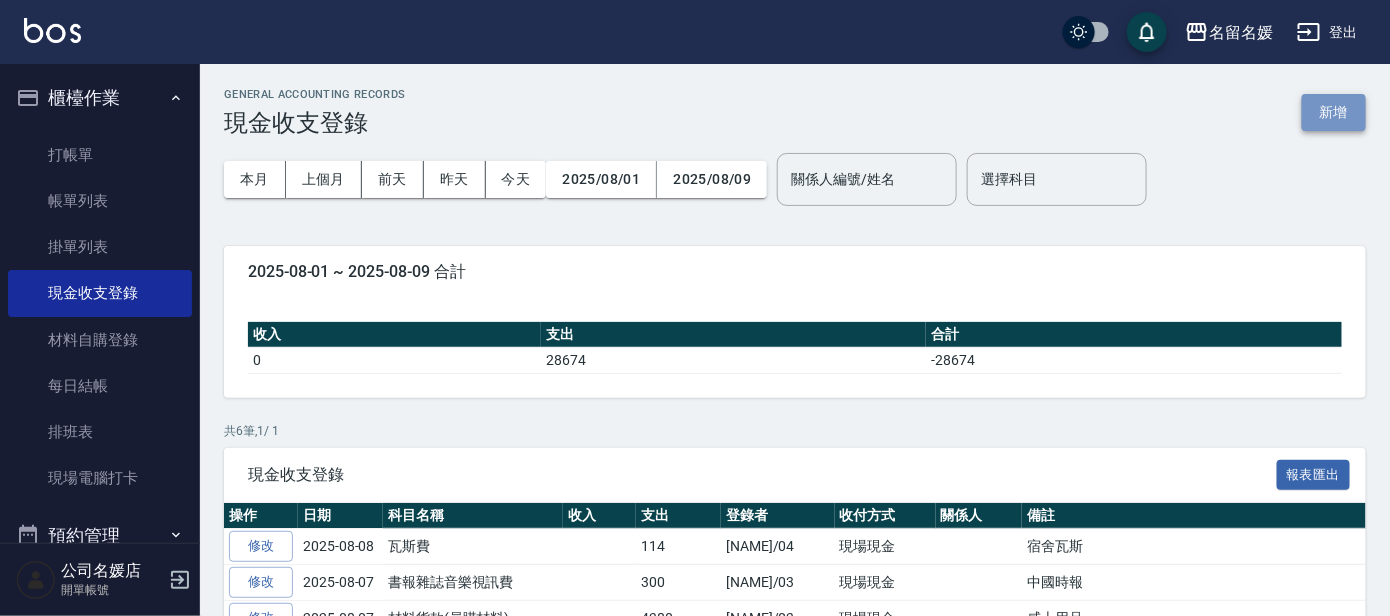 click on "新增" at bounding box center (1334, 112) 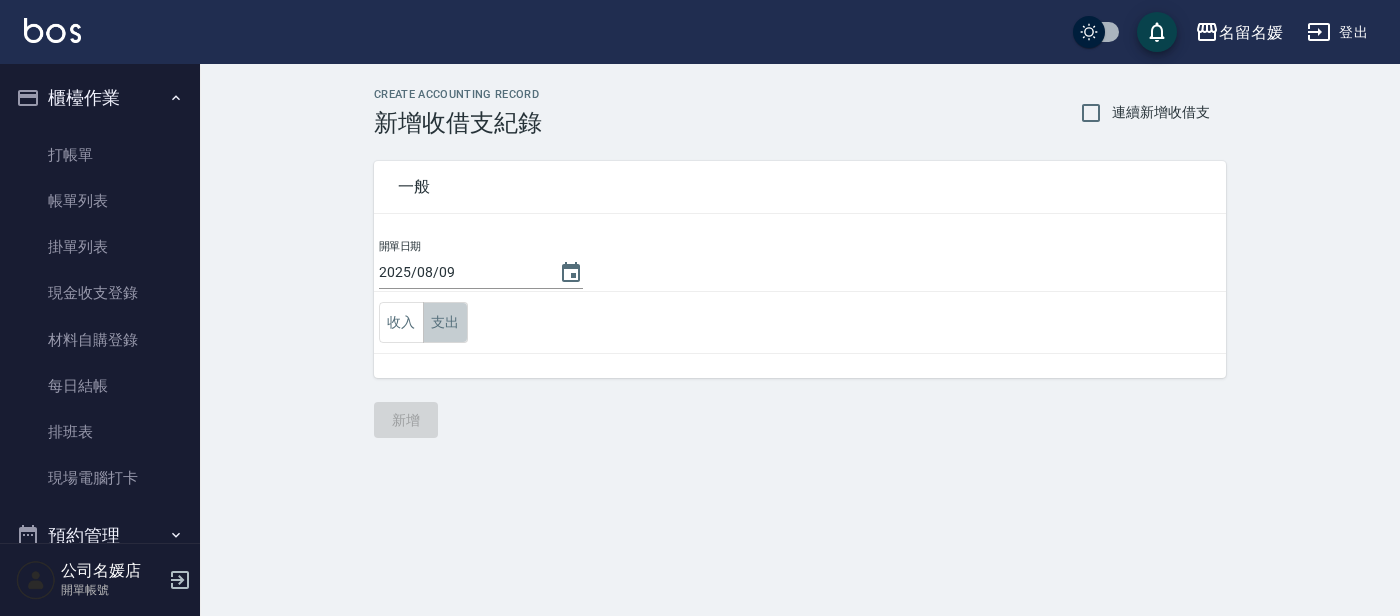 click on "支出" at bounding box center (445, 322) 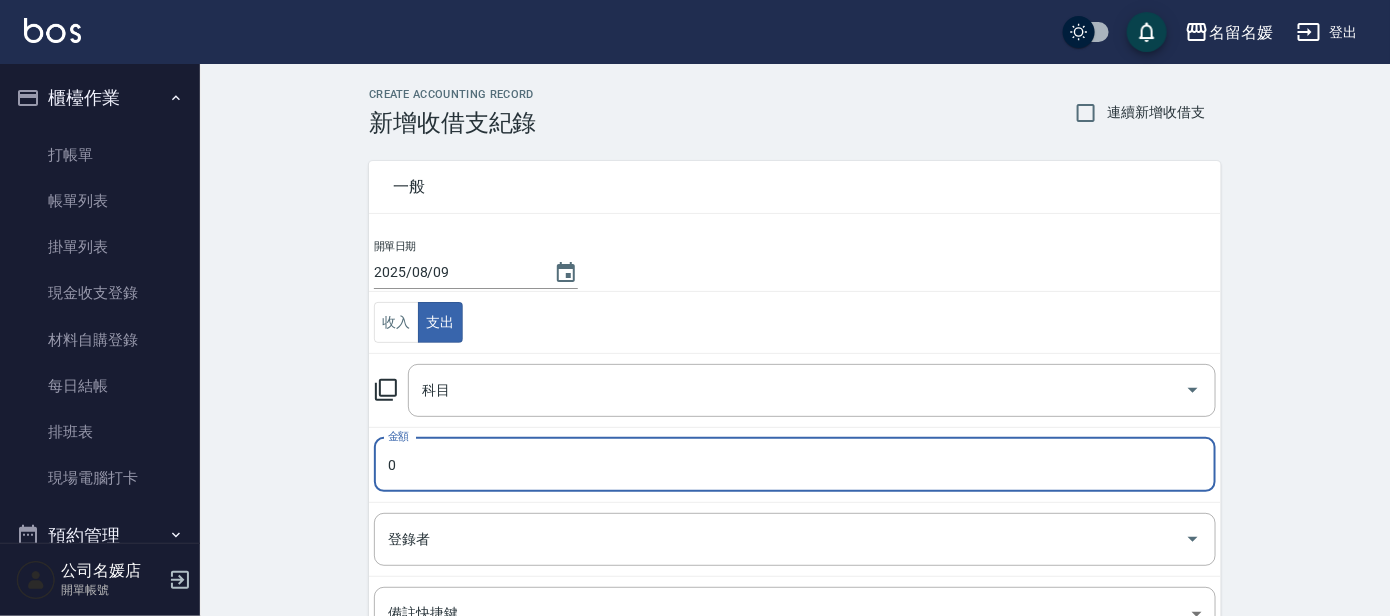 click on "0" at bounding box center [795, 465] 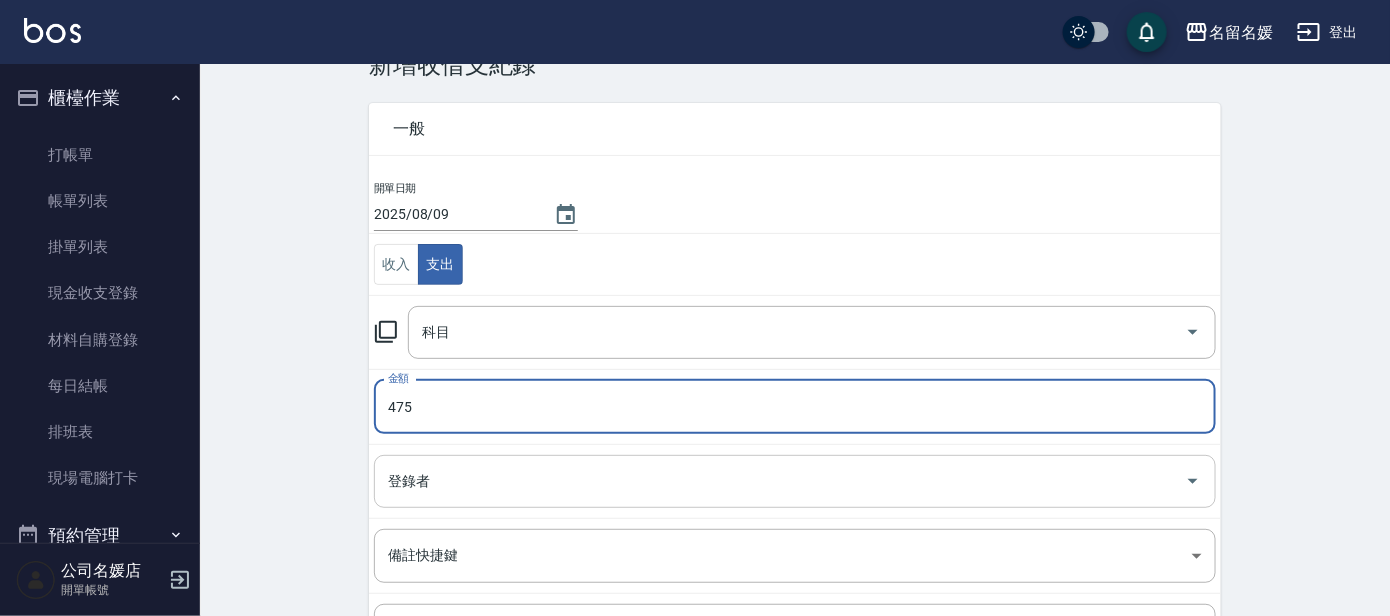 scroll, scrollTop: 90, scrollLeft: 0, axis: vertical 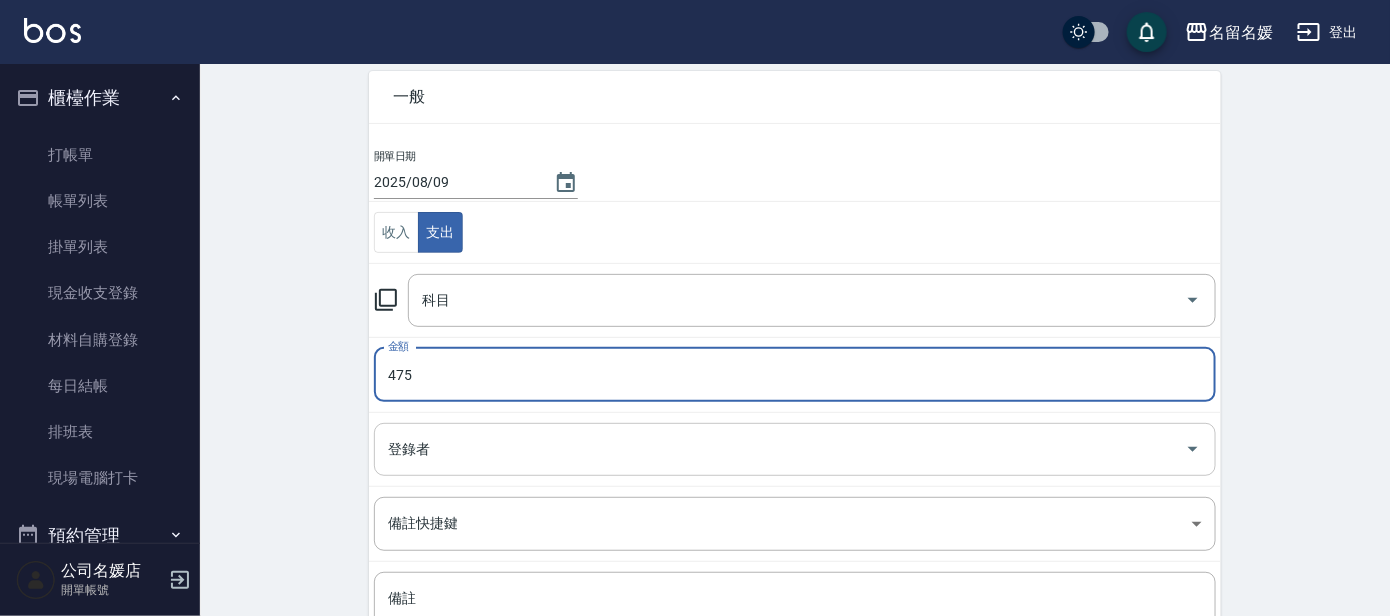 type on "475" 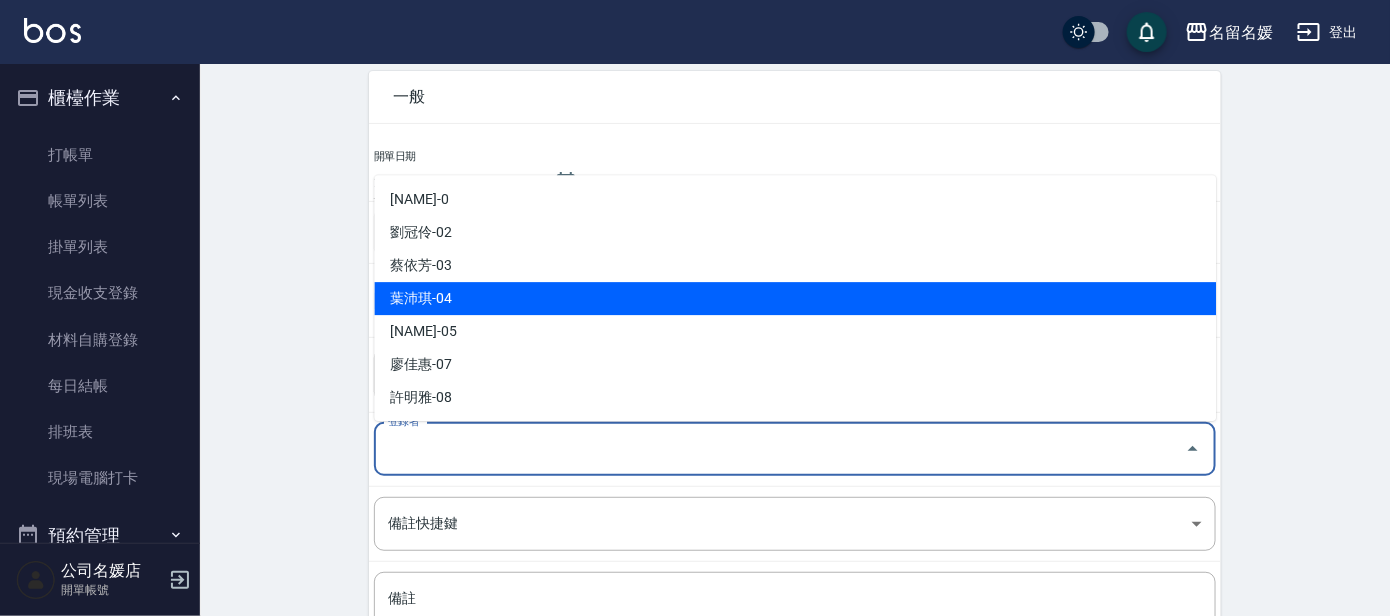 click on "葉沛琪-04" at bounding box center [796, 298] 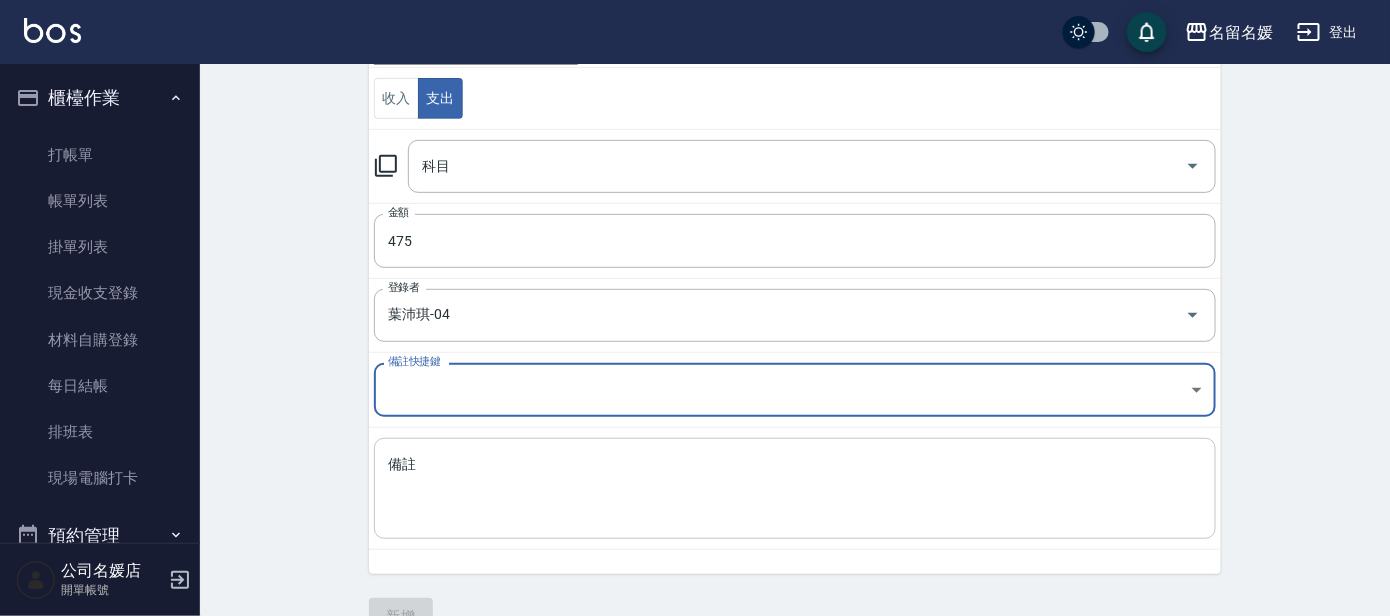 scroll, scrollTop: 264, scrollLeft: 0, axis: vertical 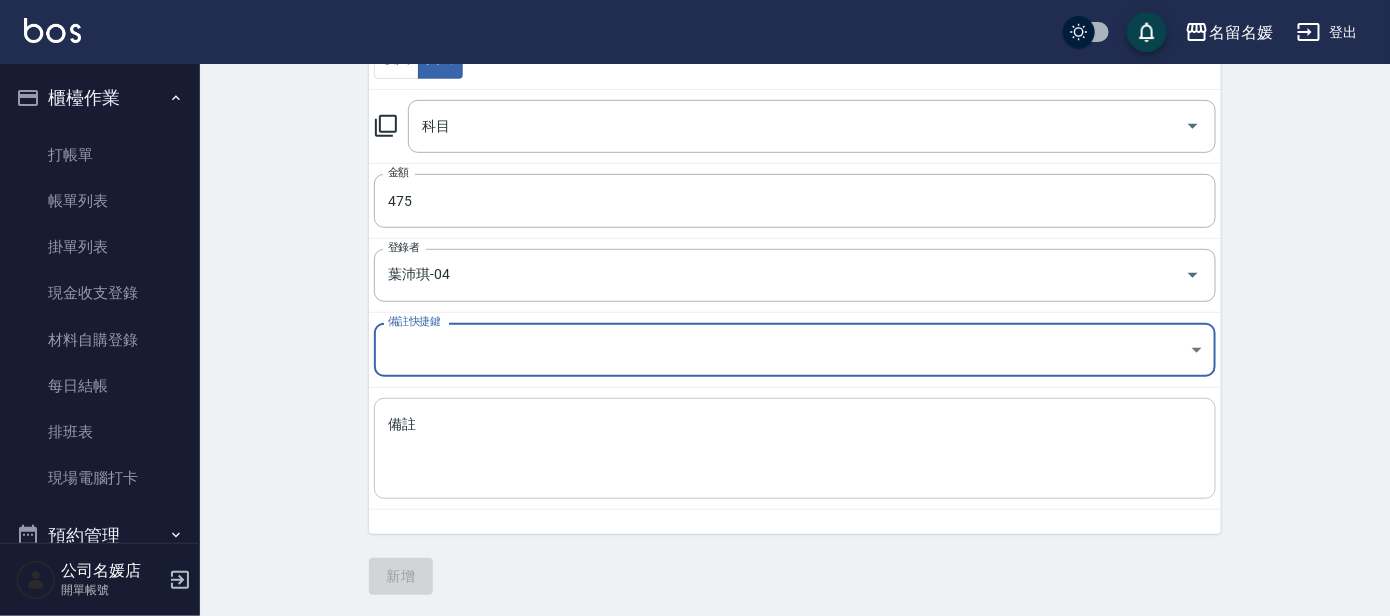 click on "備註" at bounding box center (795, 449) 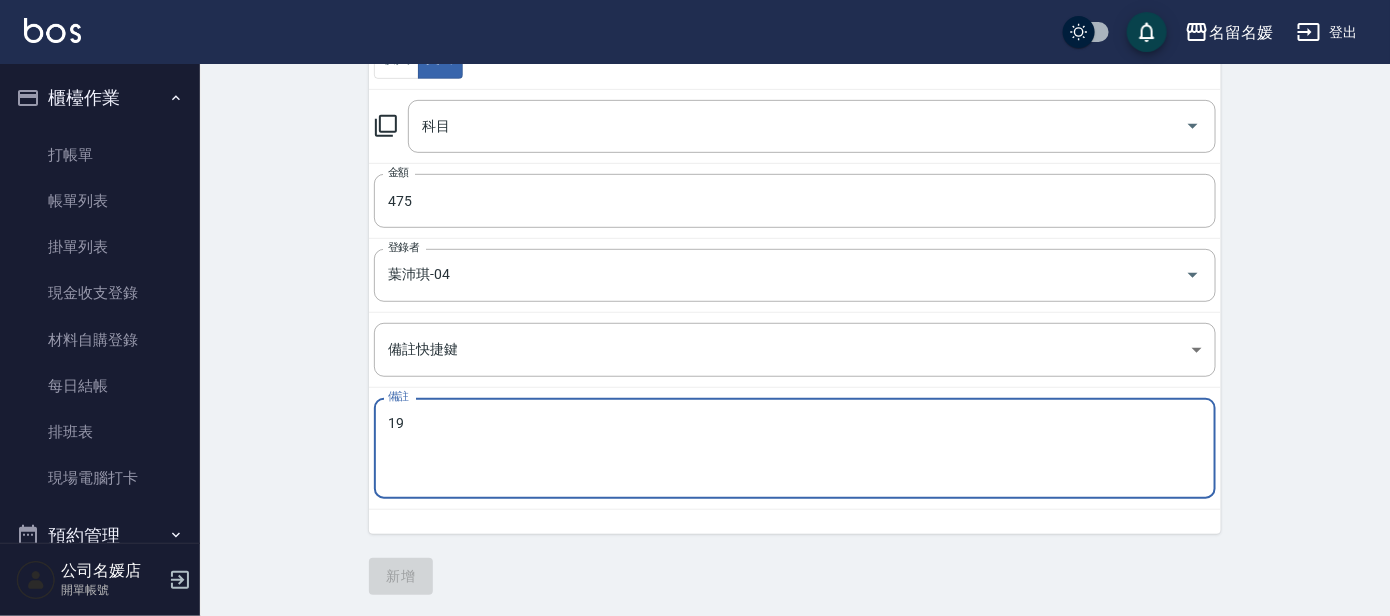 type on "1" 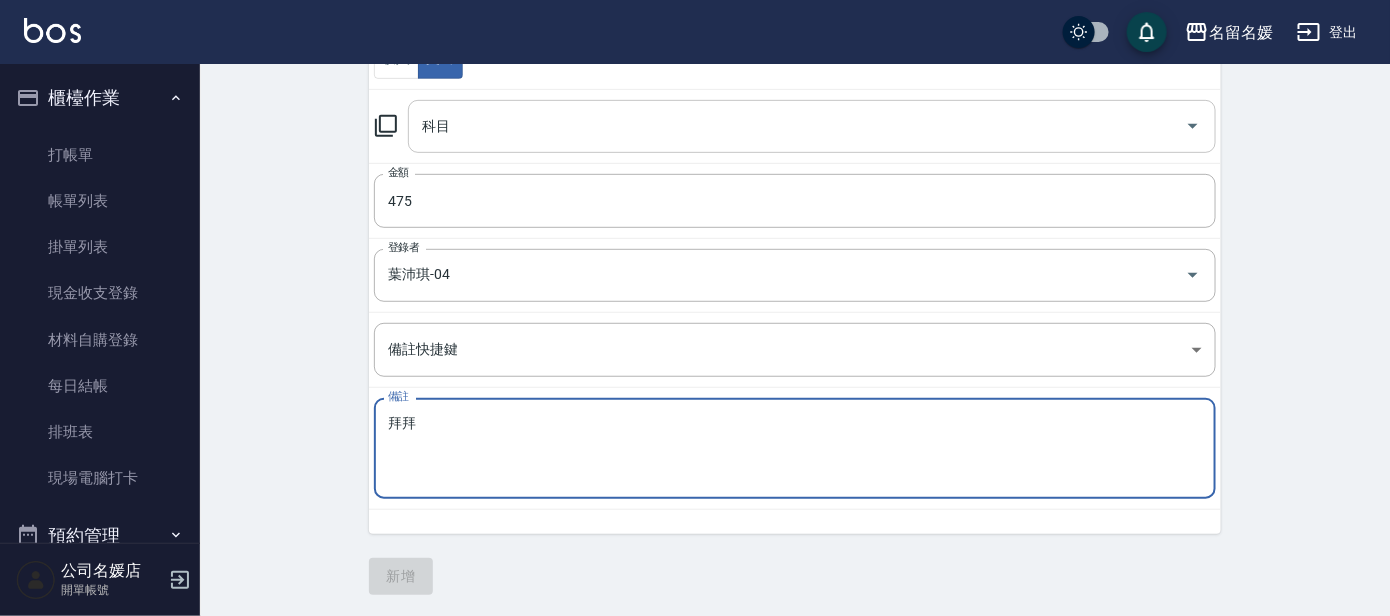 type on "拜拜" 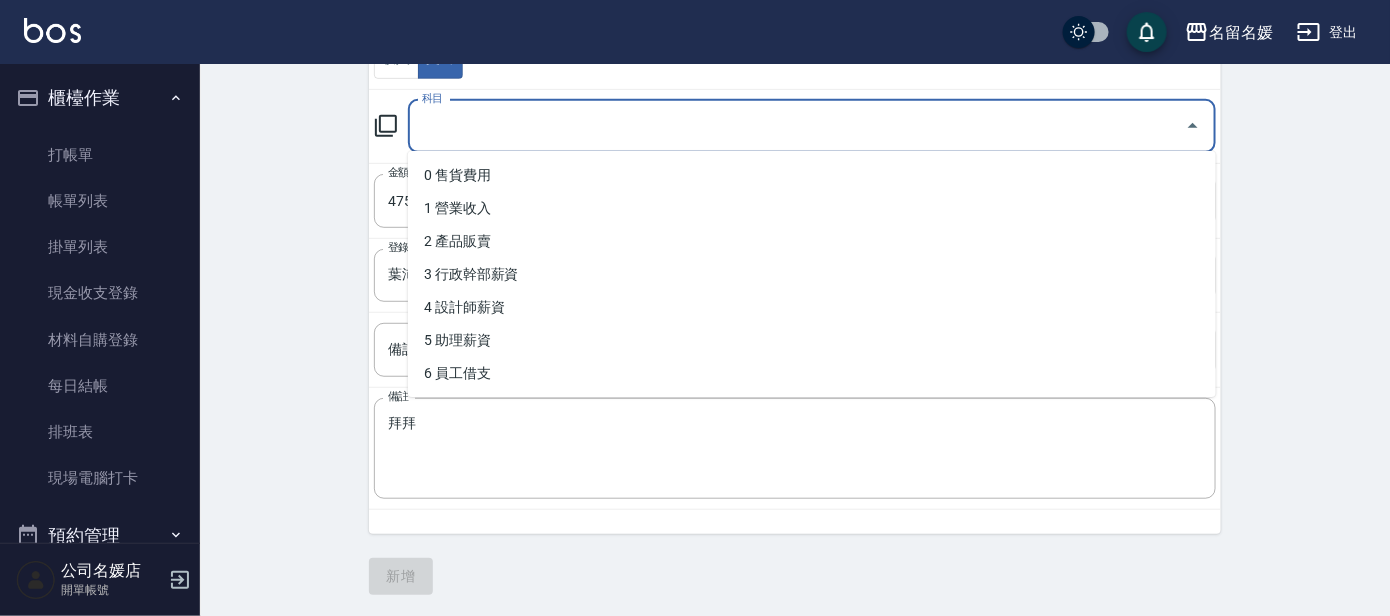 drag, startPoint x: 520, startPoint y: 113, endPoint x: 506, endPoint y: 120, distance: 15.652476 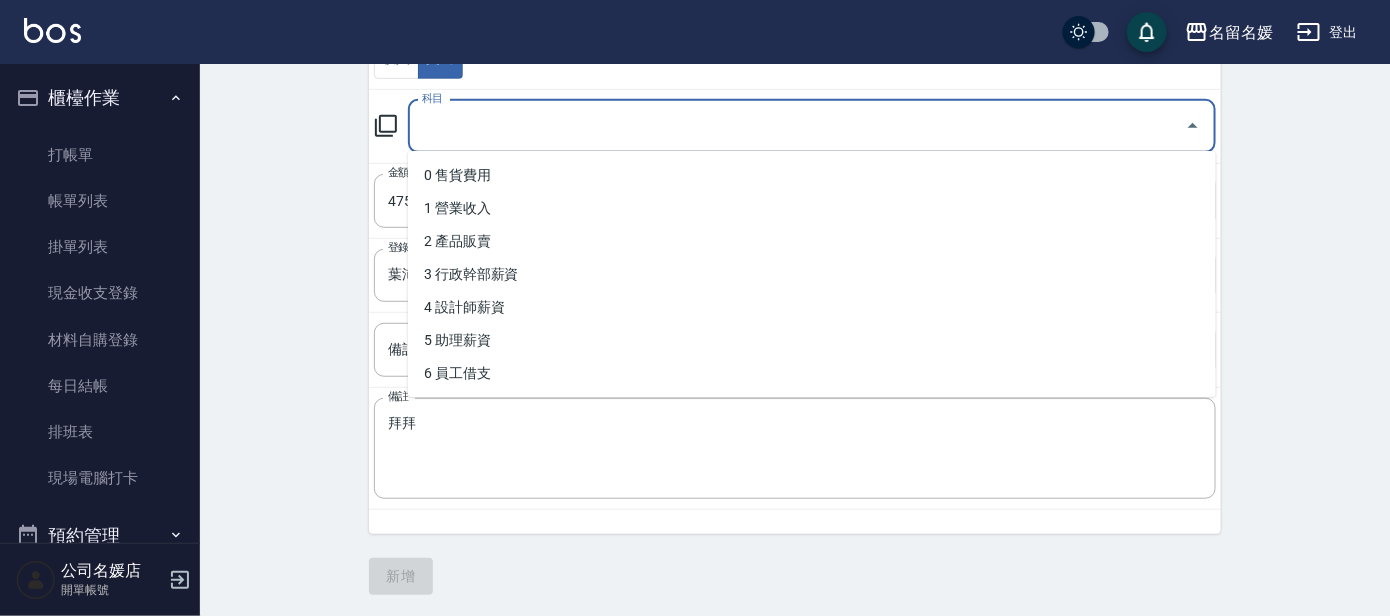 click on "科目" at bounding box center (797, 126) 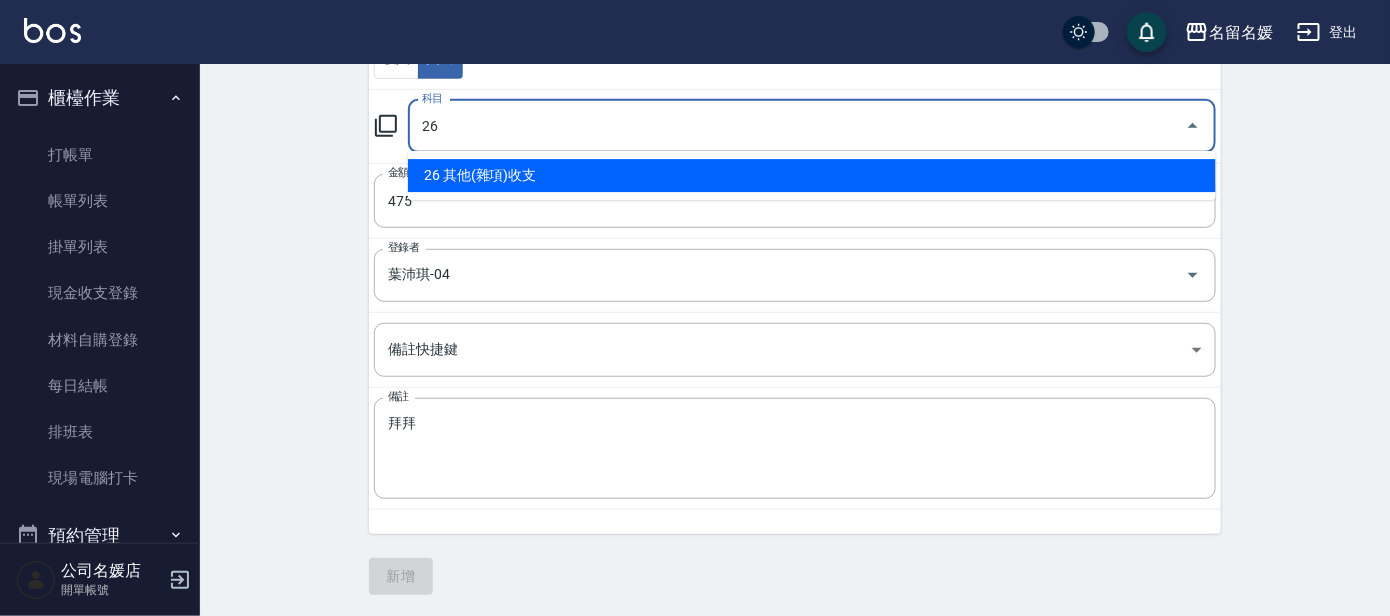 click on "26 其他(雜項)收支" at bounding box center [812, 175] 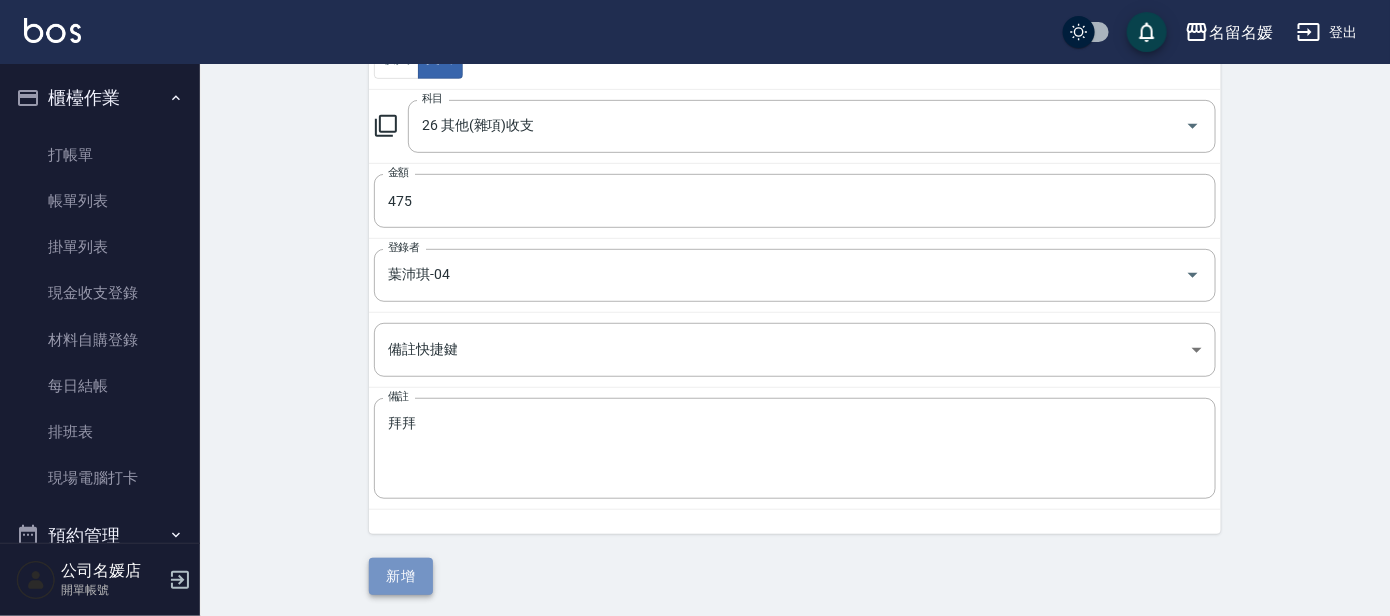 click on "新增" at bounding box center (401, 576) 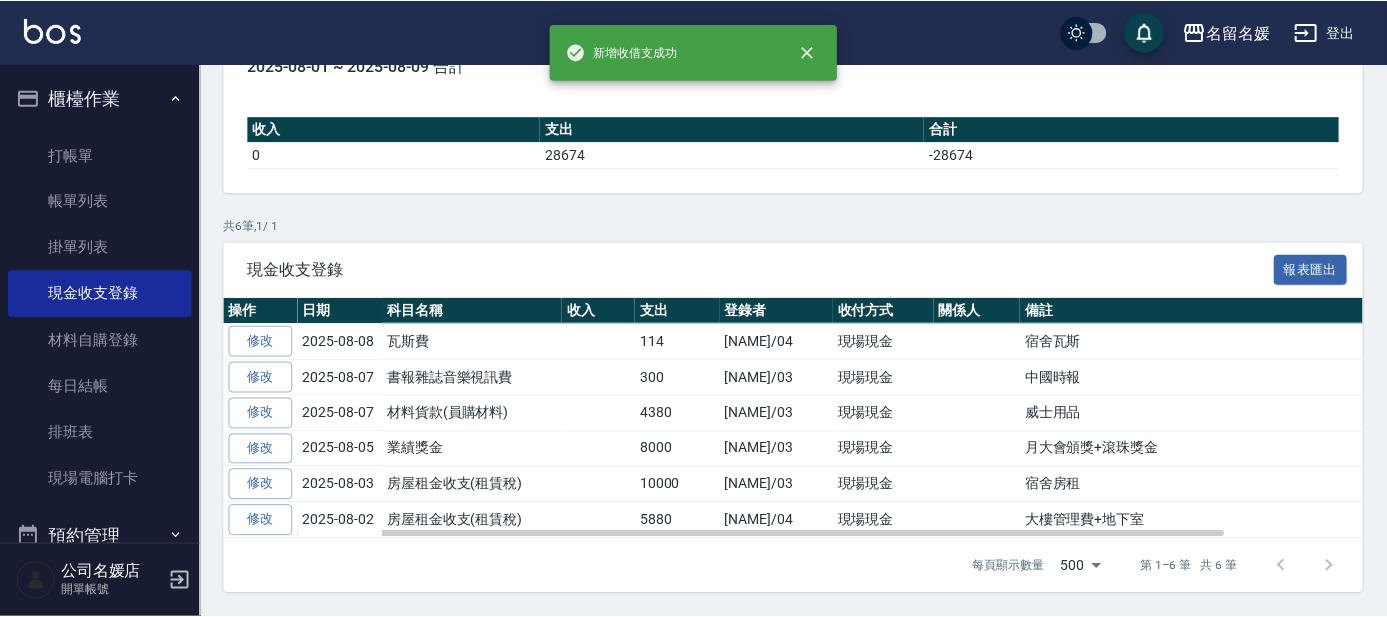 scroll, scrollTop: 0, scrollLeft: 0, axis: both 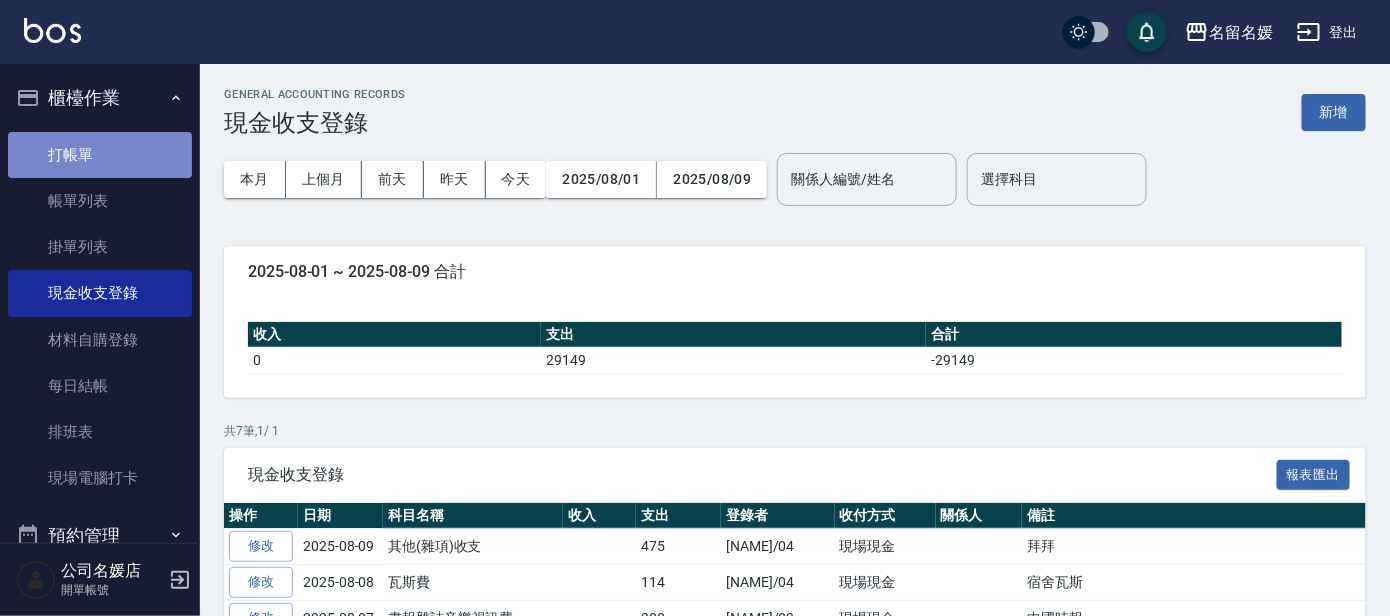 click on "打帳單" at bounding box center [100, 155] 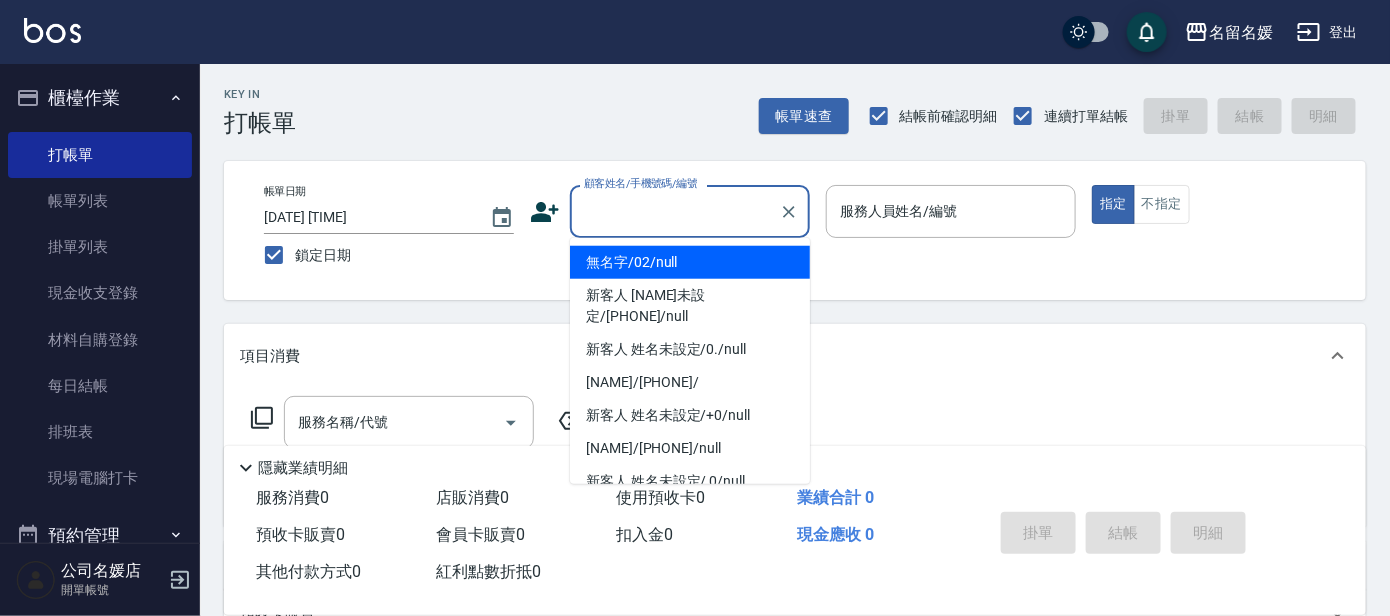 type on "無名字/02/null" 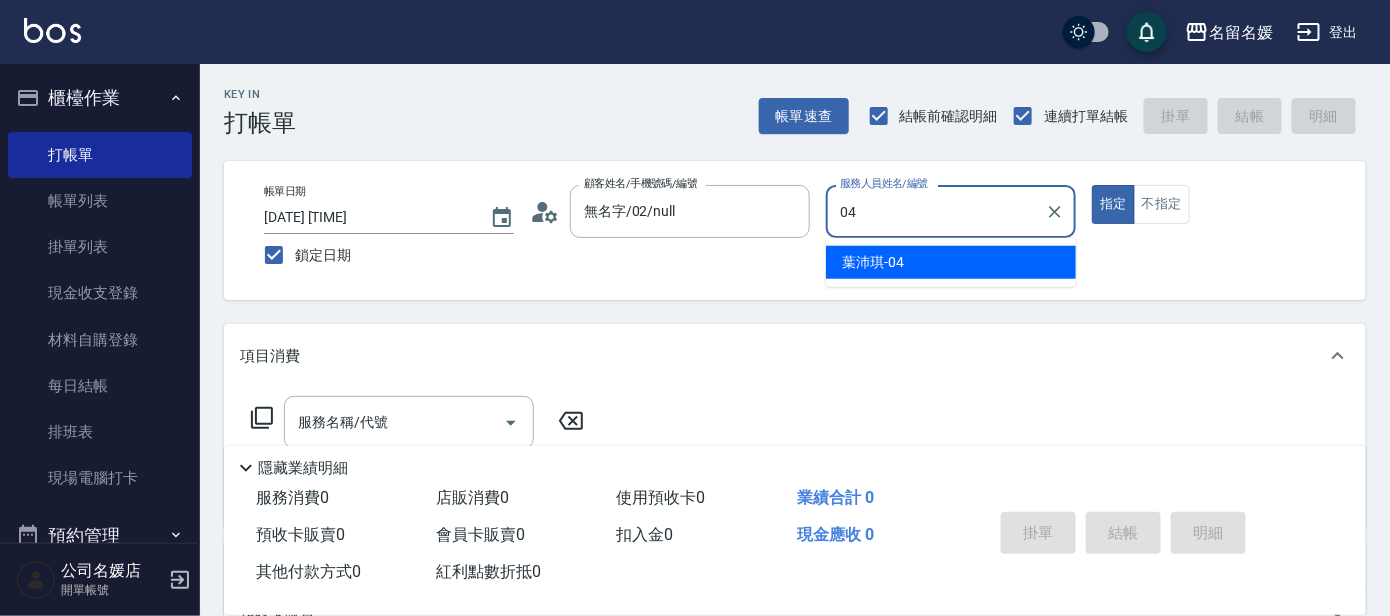type on "04" 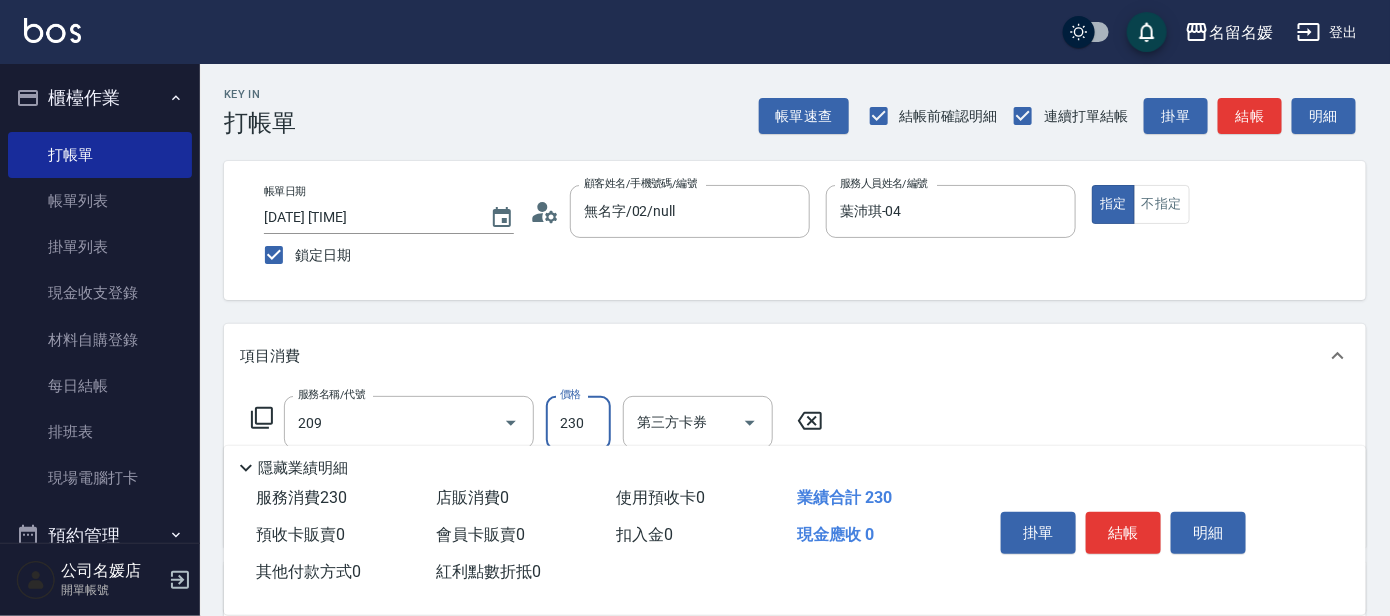 type on "洗髮券-(卡)230(209)" 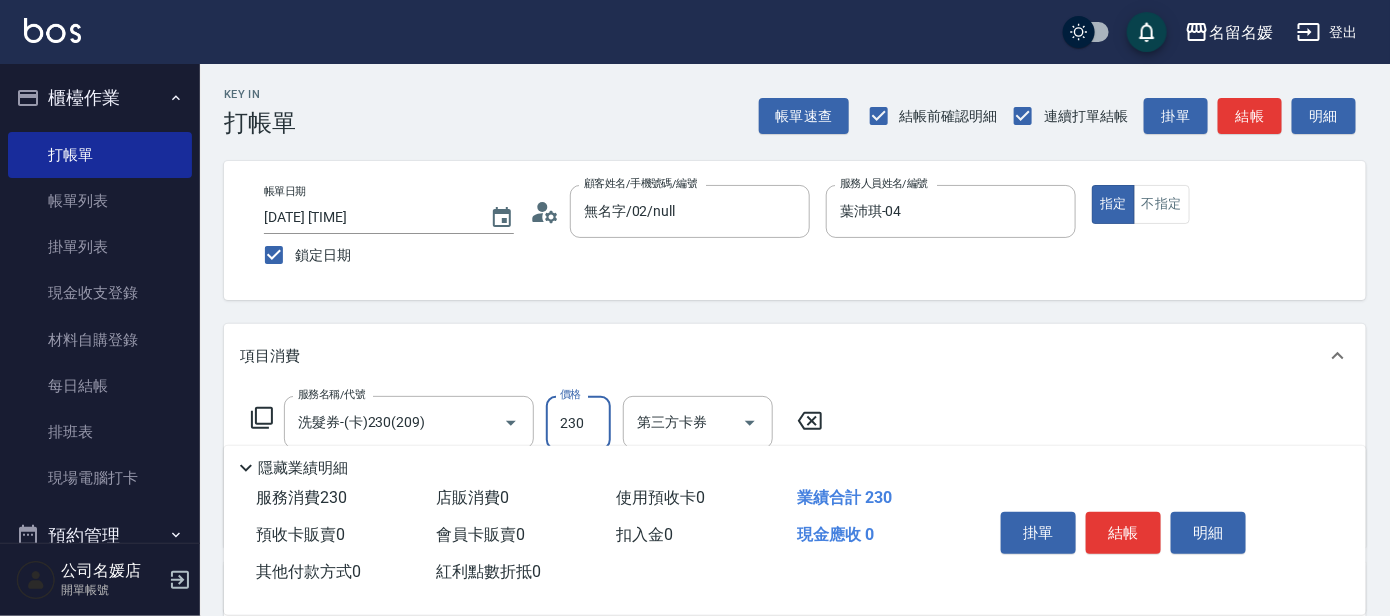 type on "舊有卡券" 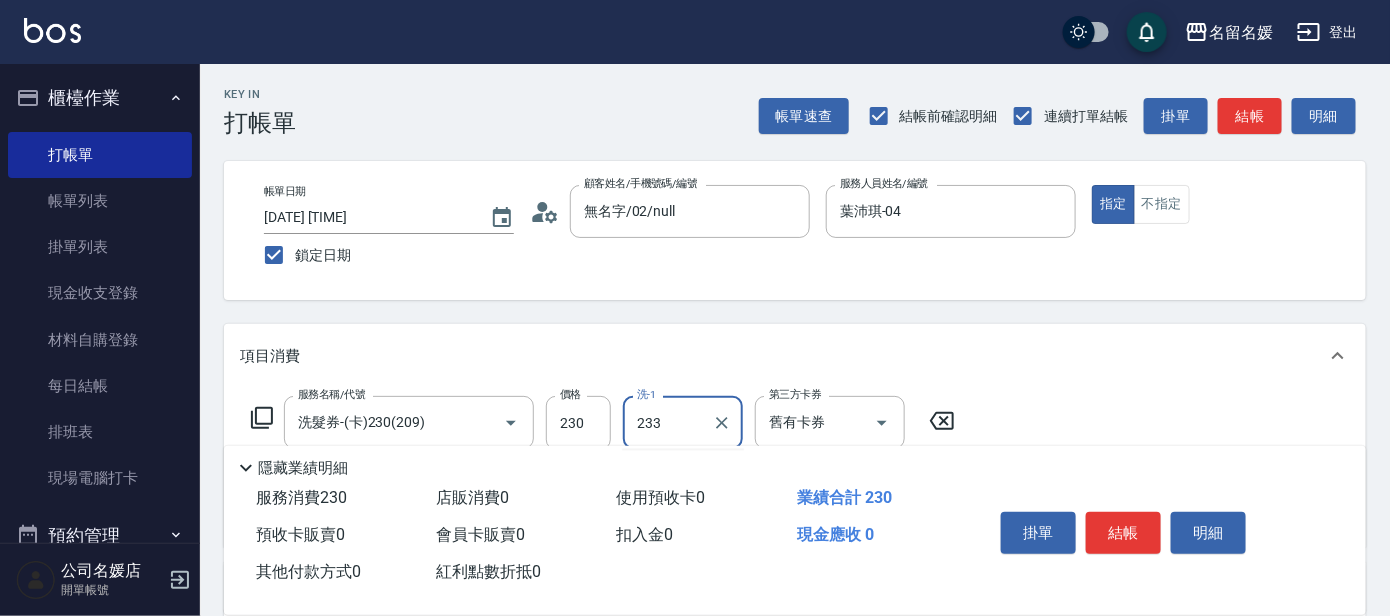 type on "233" 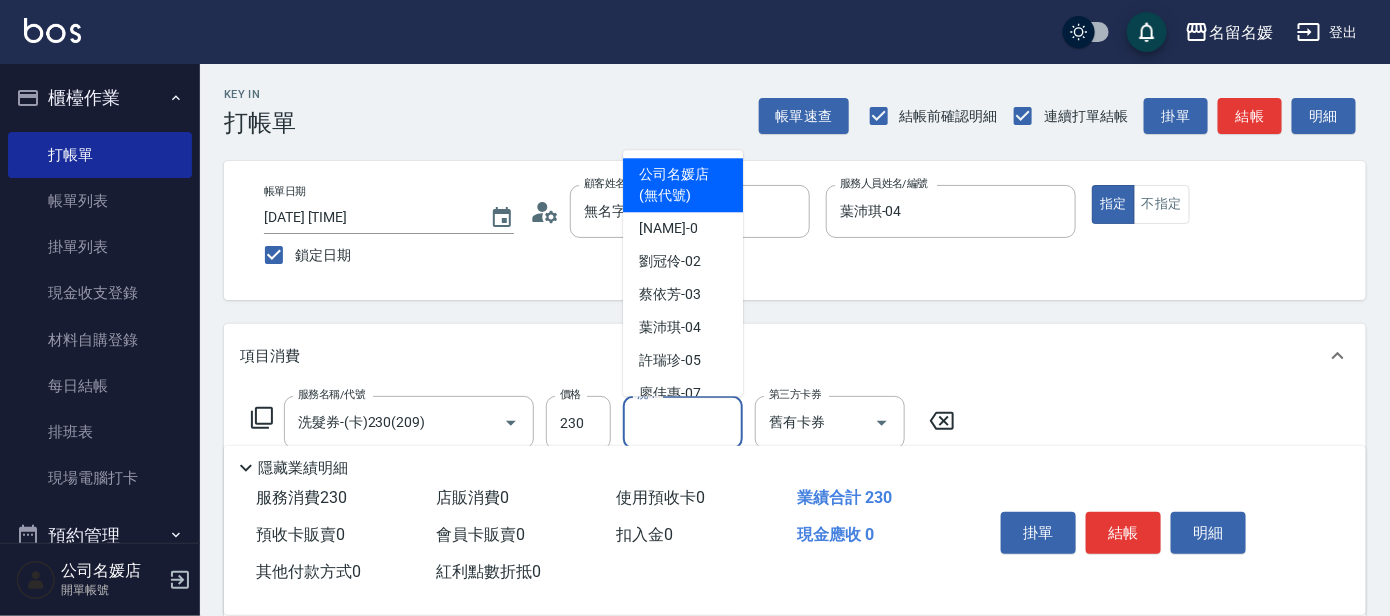 click on "洗-1" at bounding box center [683, 422] 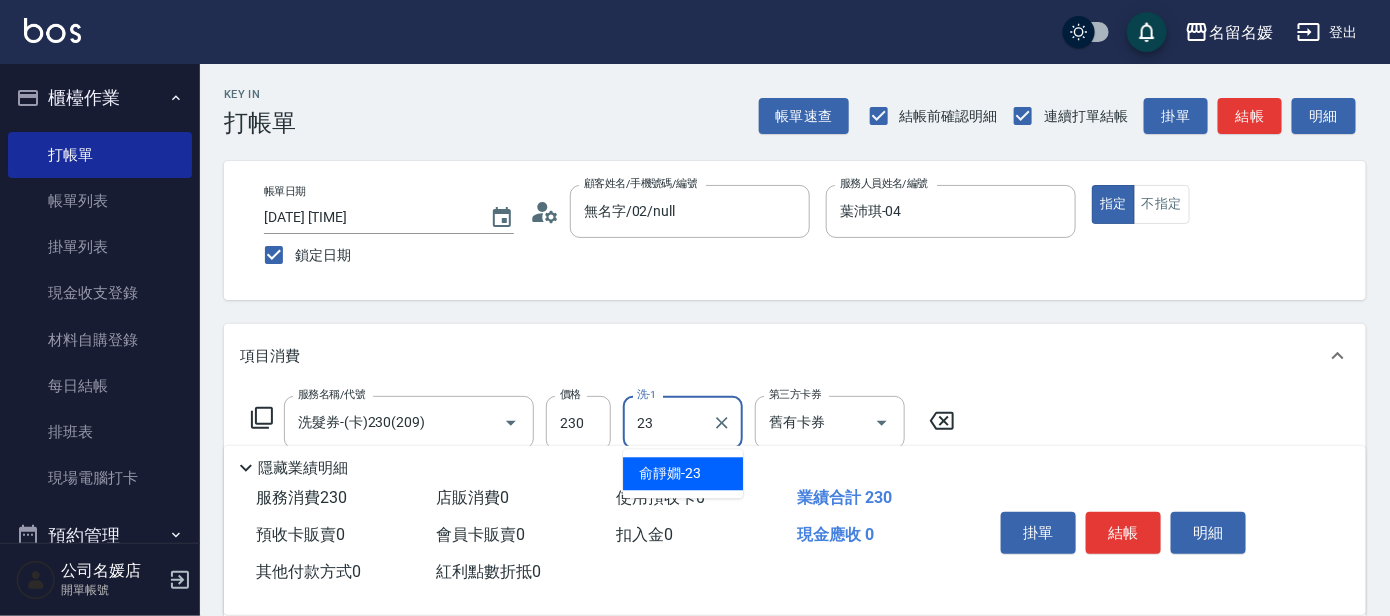 type on "俞靜嫺-23" 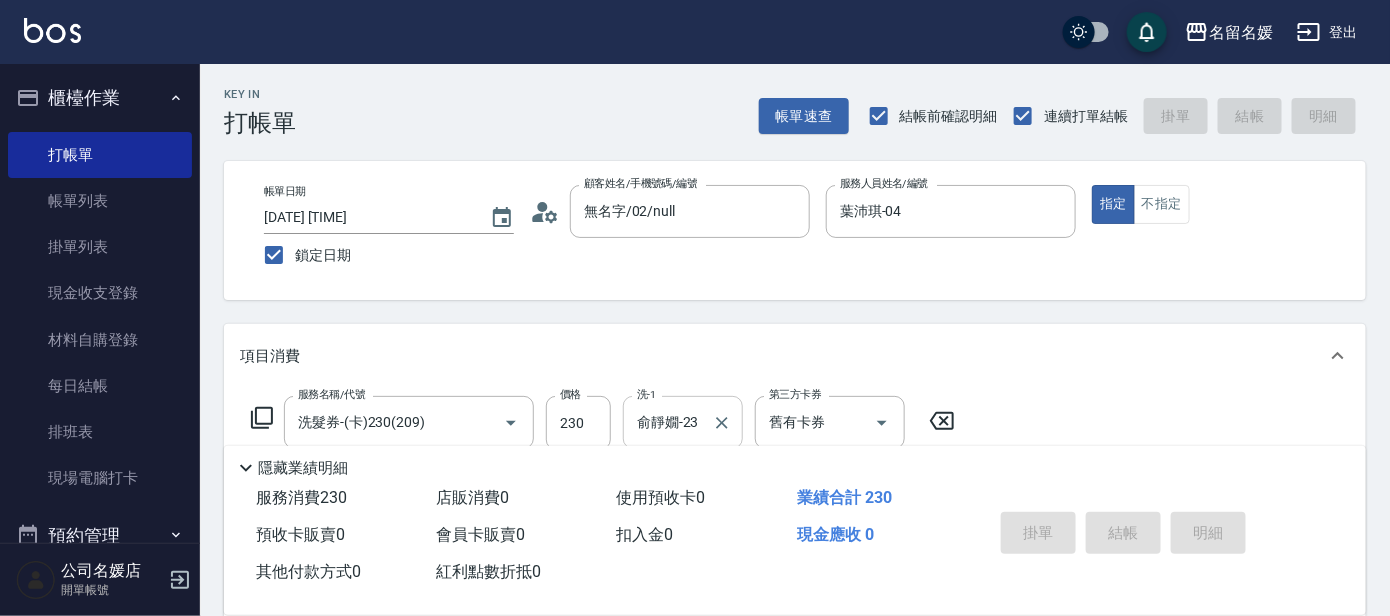 type 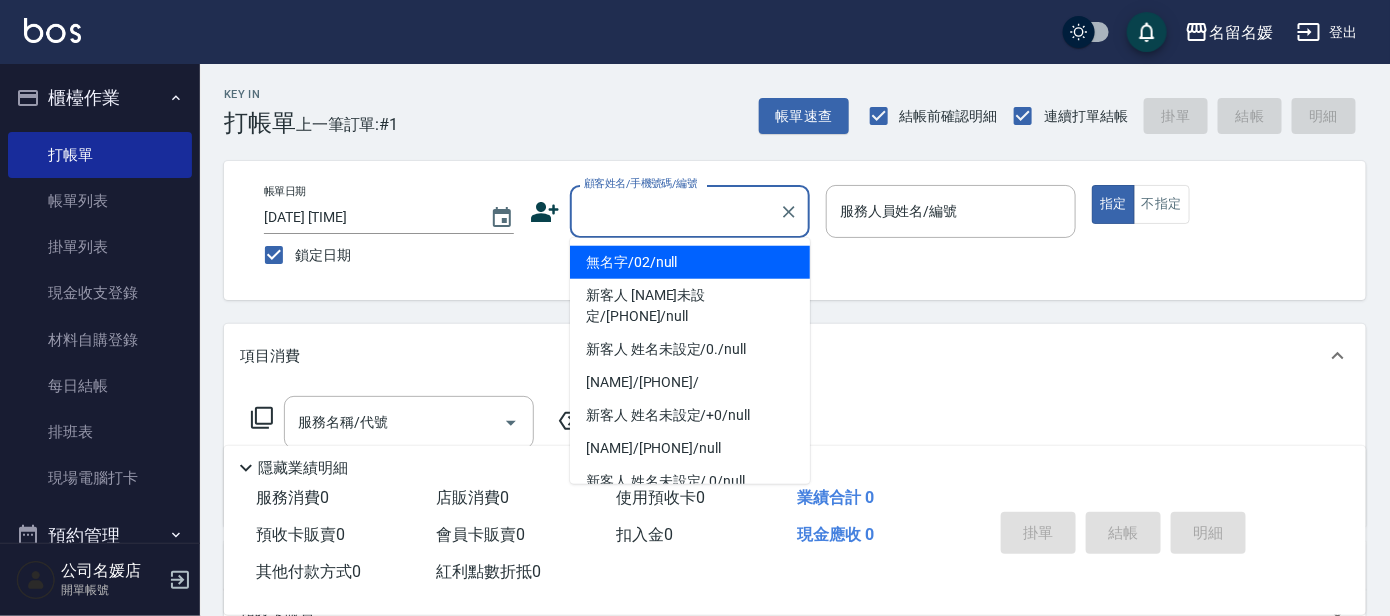 type on "1" 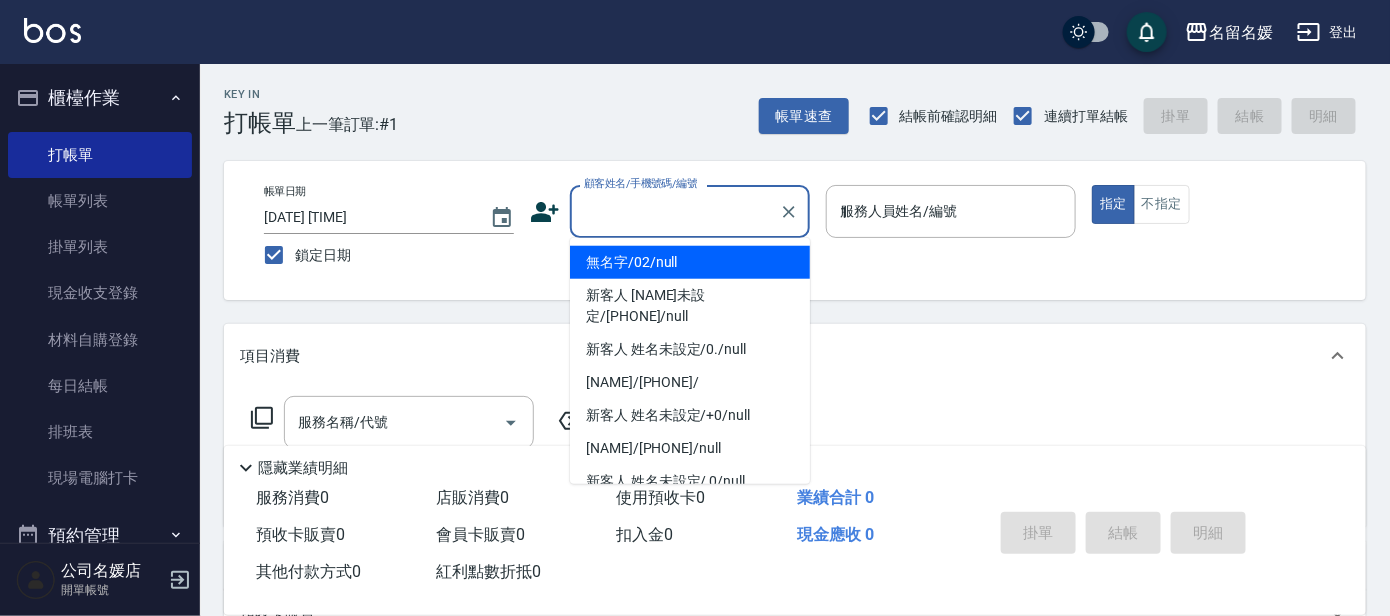type on "無名字/02/null" 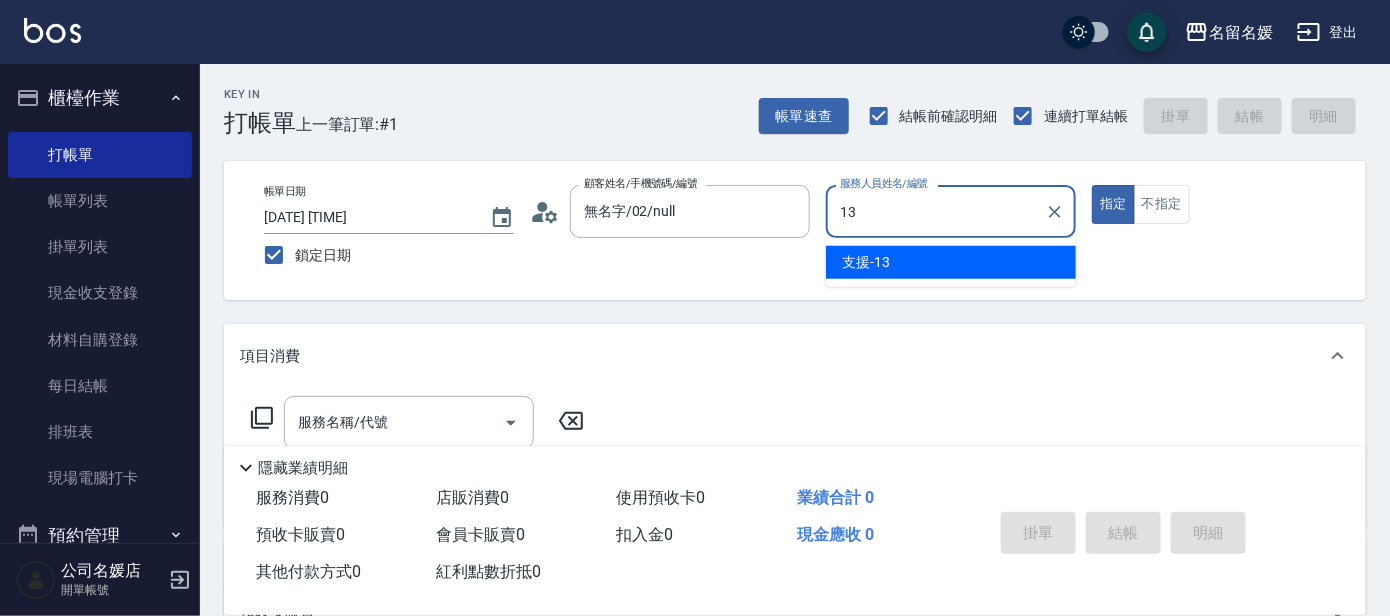 type on "支援-13" 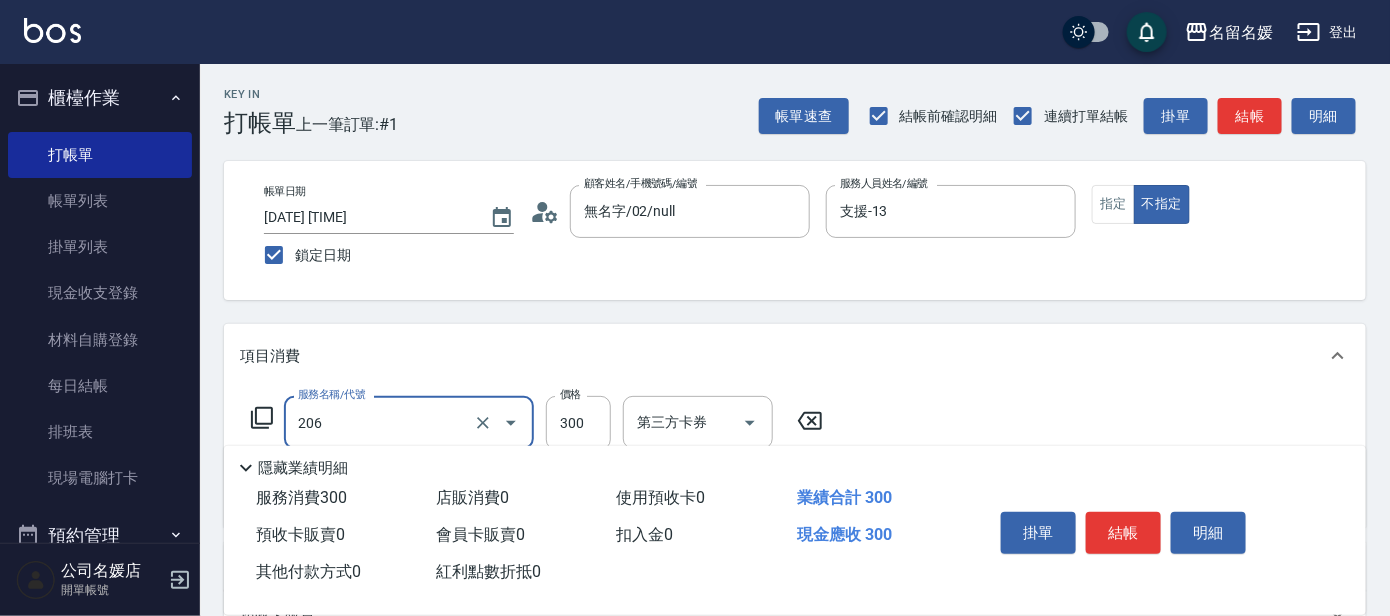 type on "洗髮[300](206)" 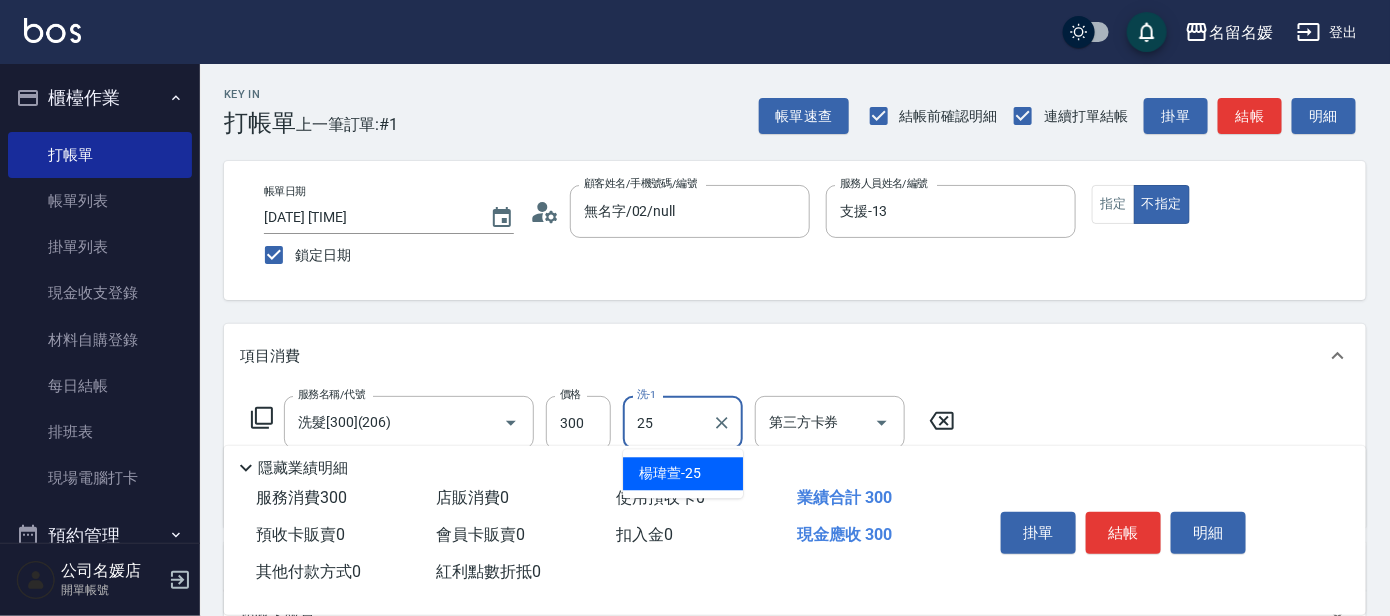 type on "楊瑋萱-25" 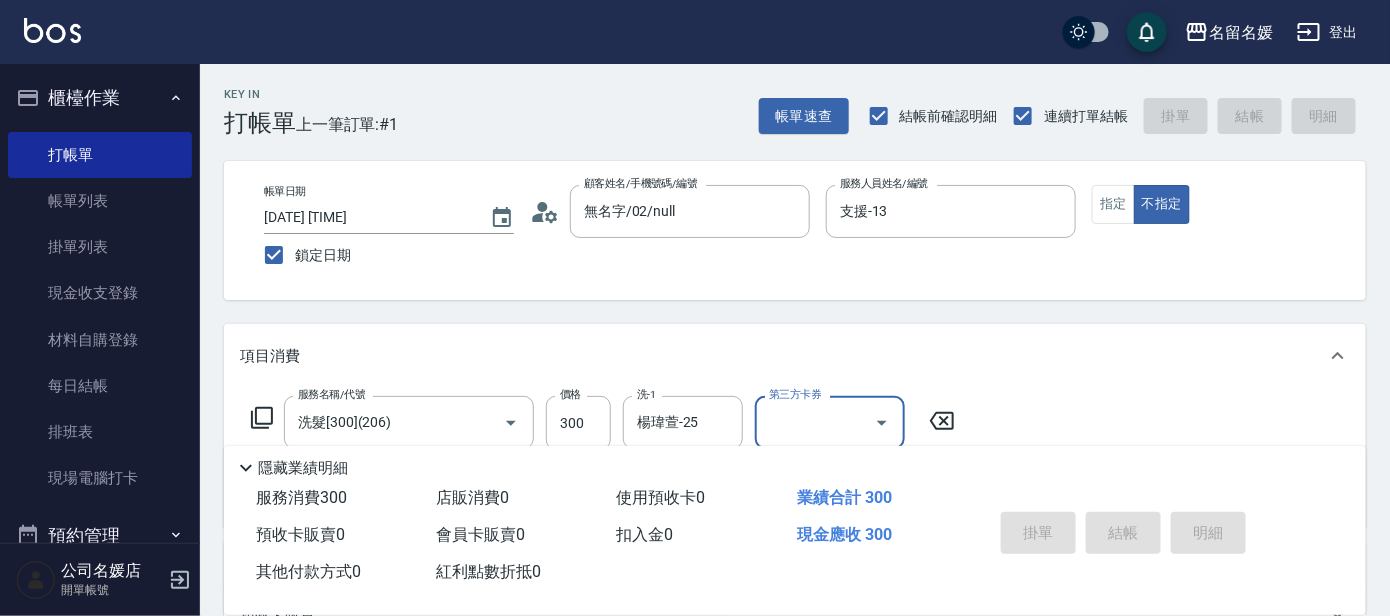 type 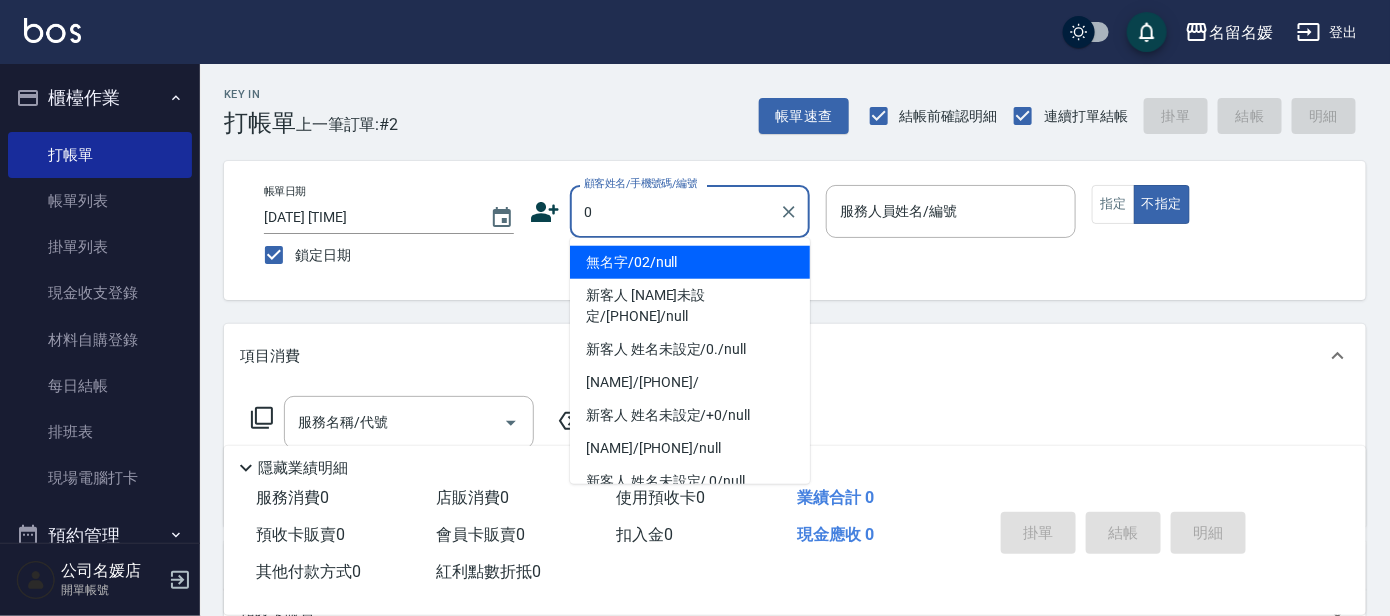 type on "0" 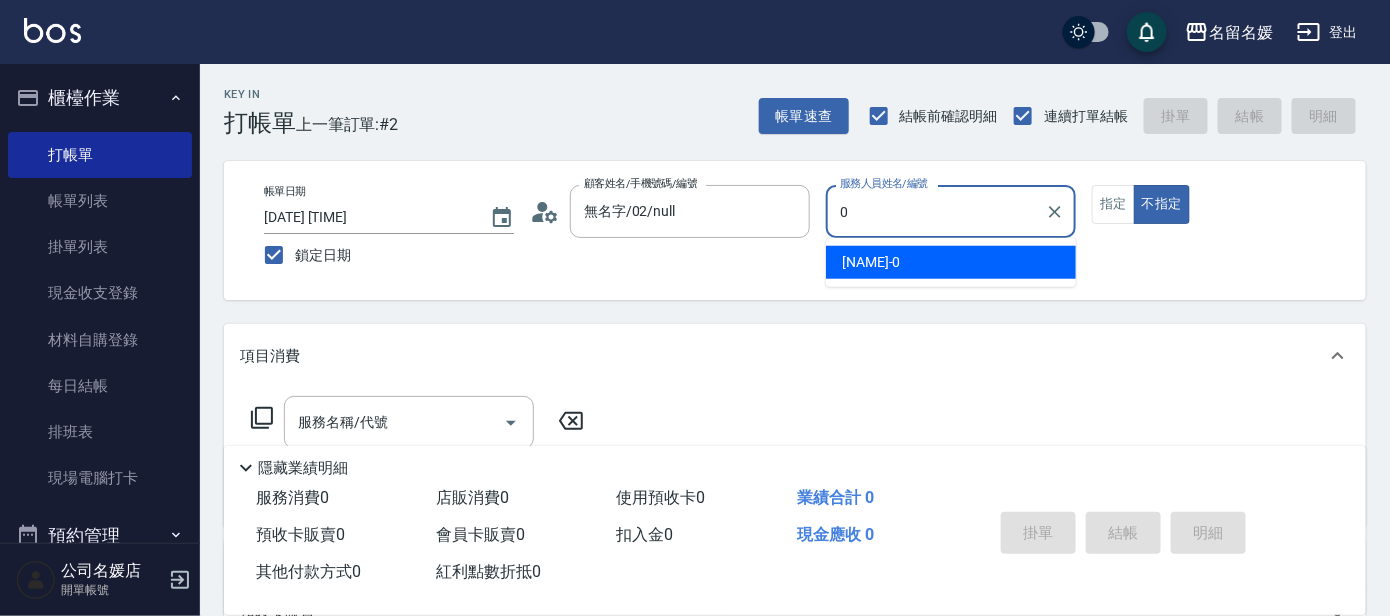 type on "新客人 [NAME]未設定/[PHONE]/null" 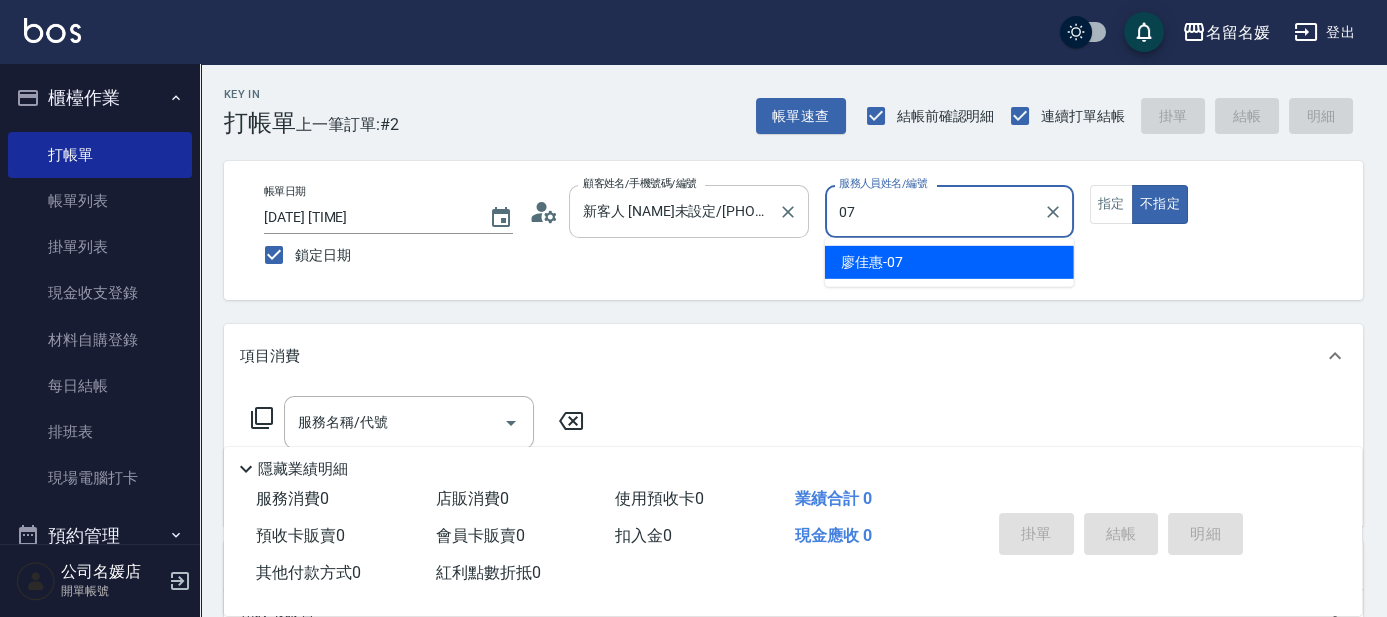 type on "07" 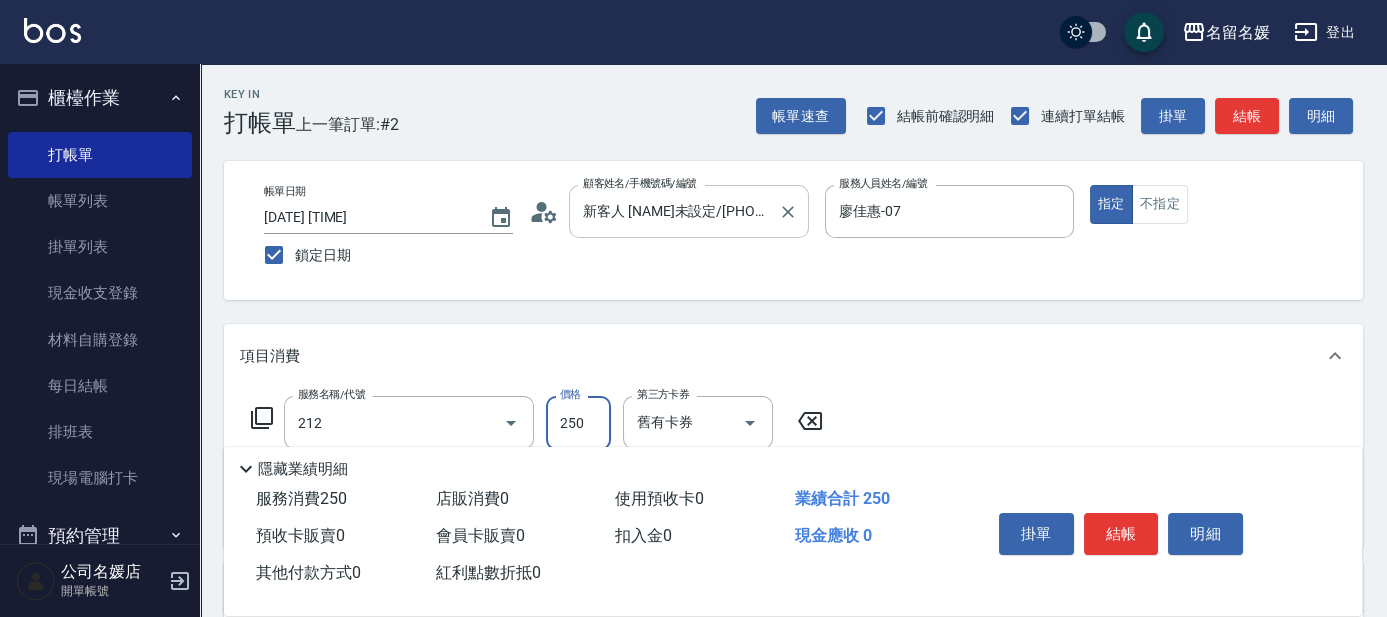 type on "洗髮券-(卡)250(212)" 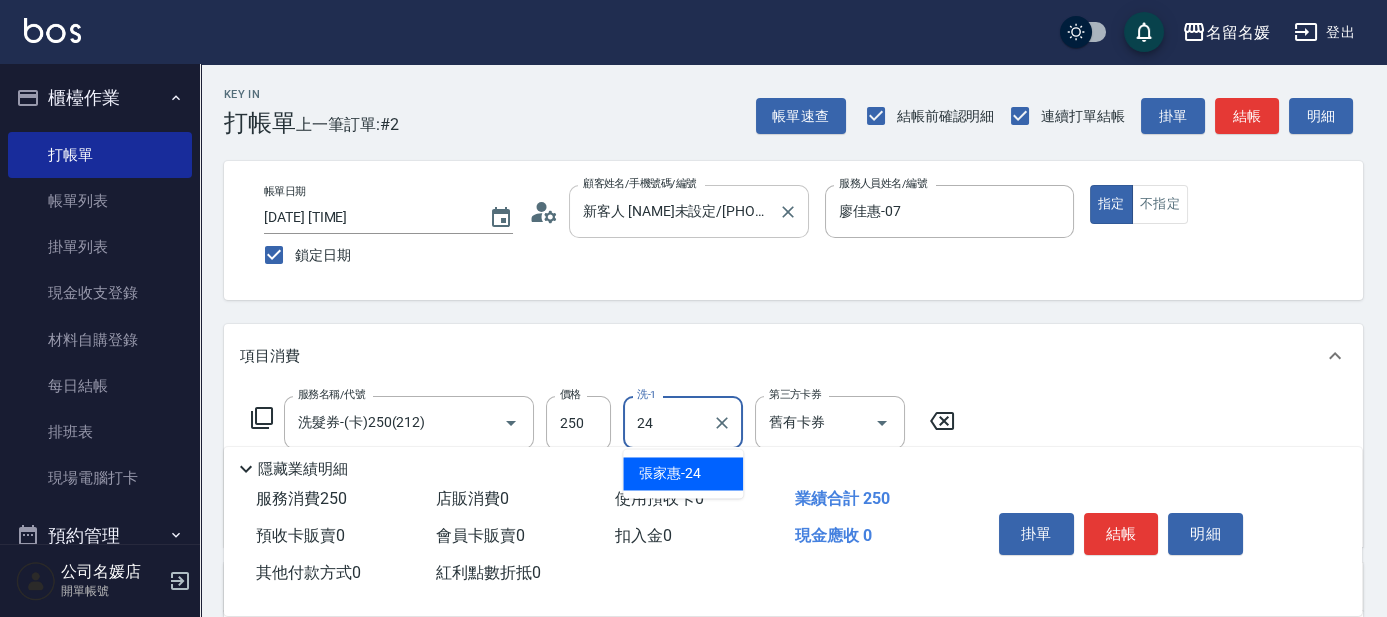 type on "張家惠-24" 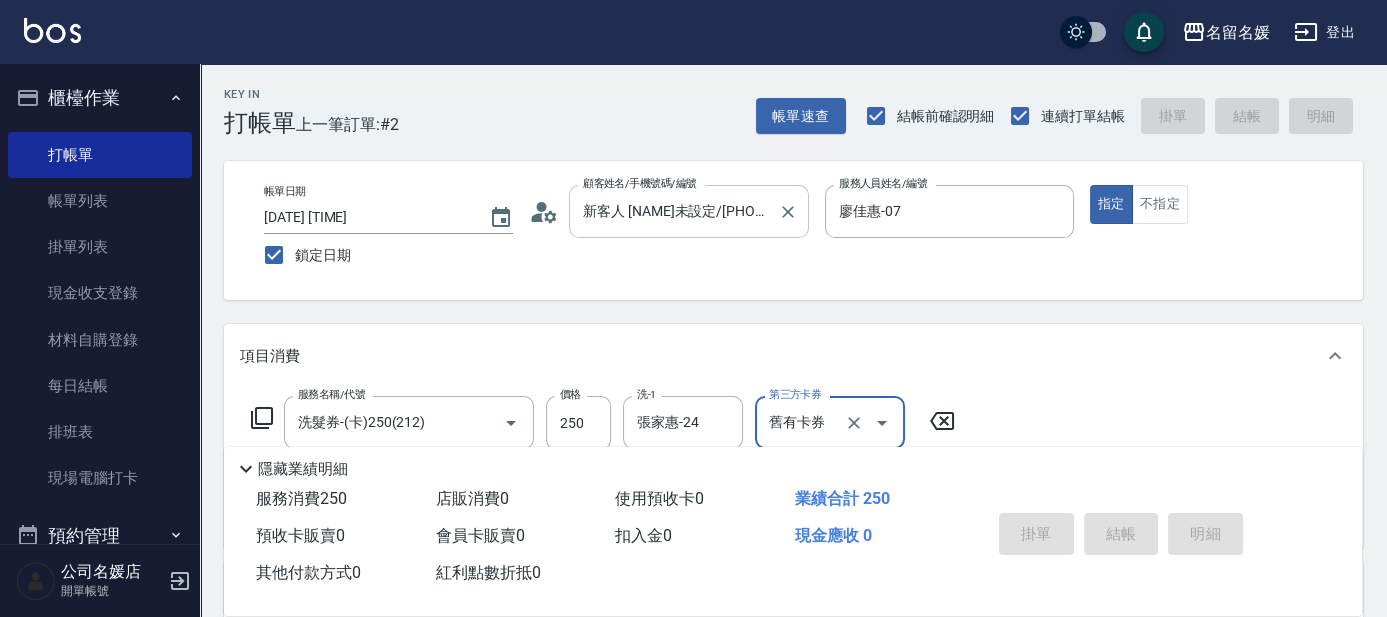 type 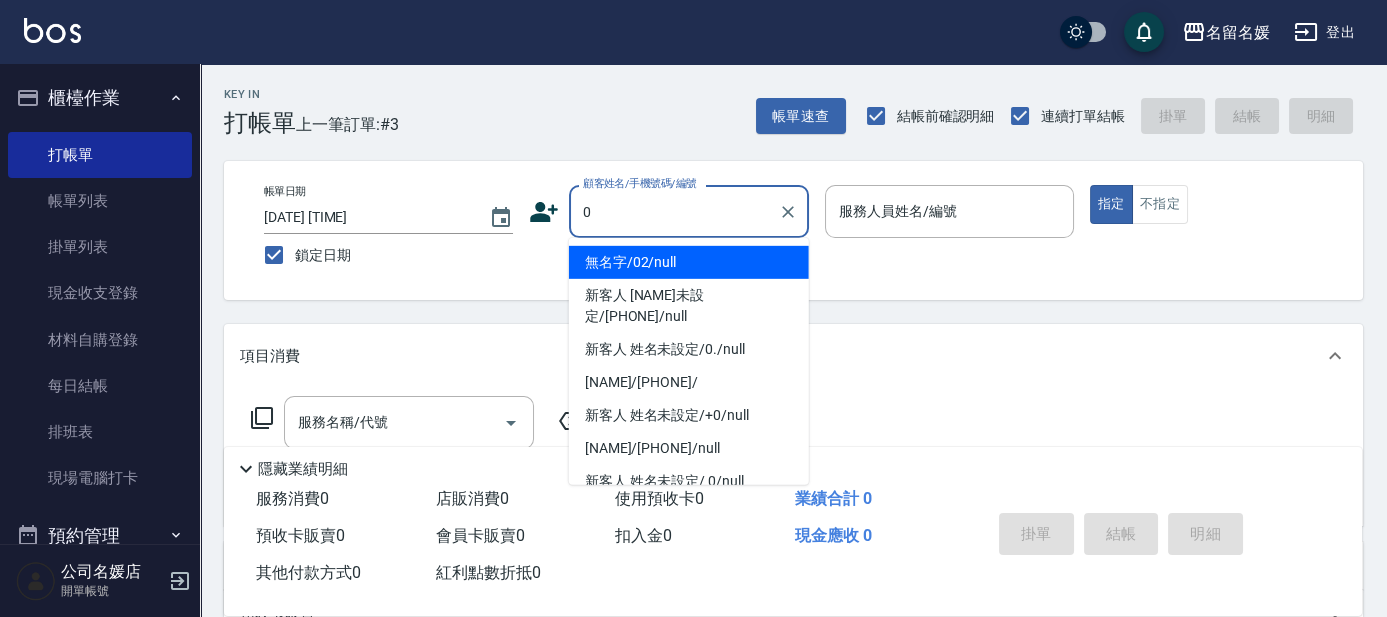 type on "0" 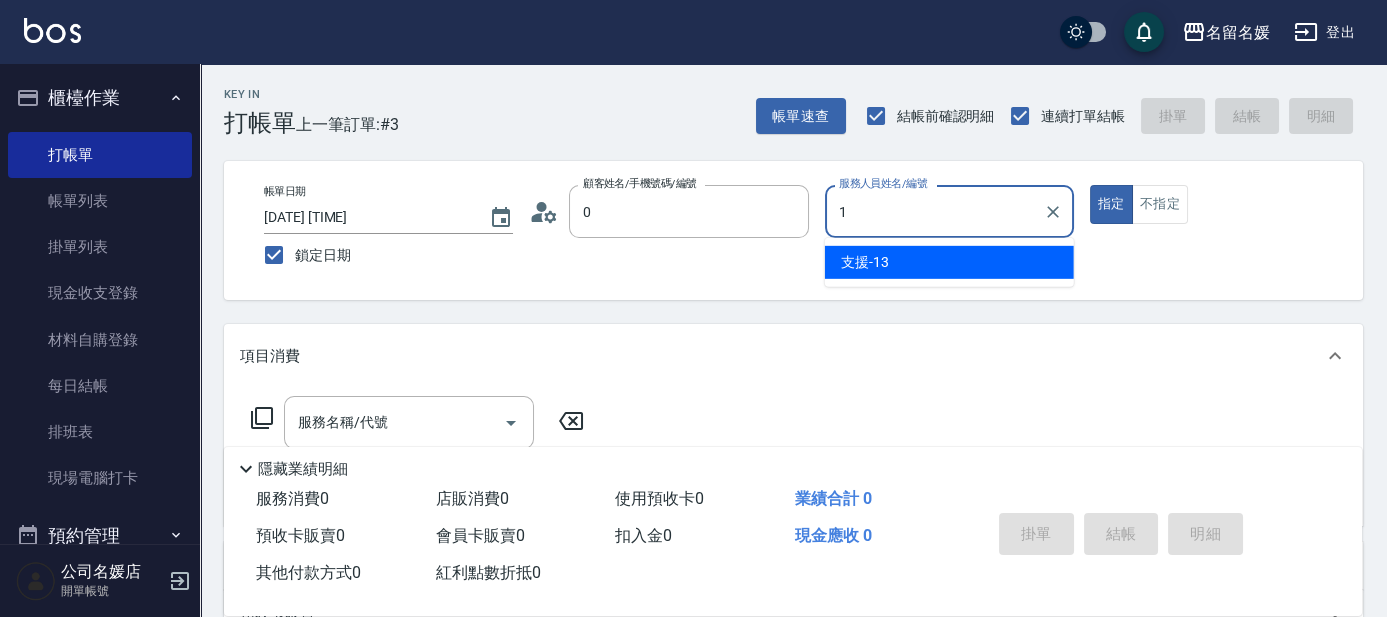 type on "無名字/02/null" 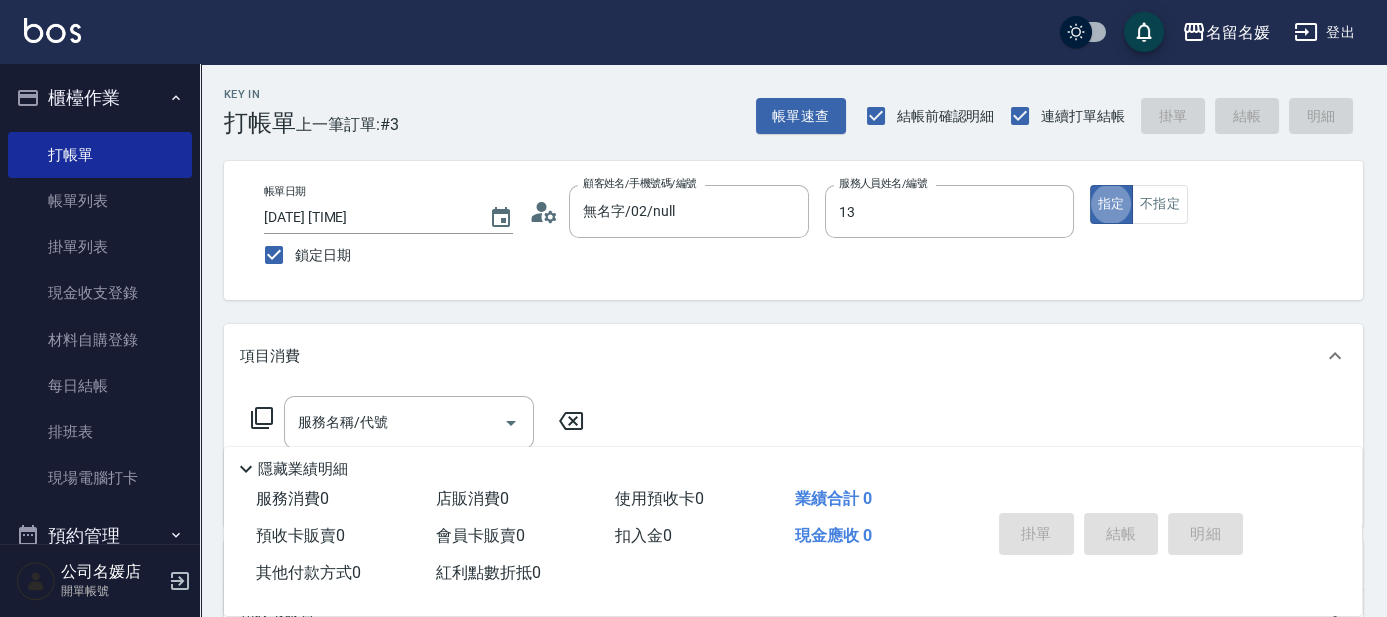 type on "支援-13" 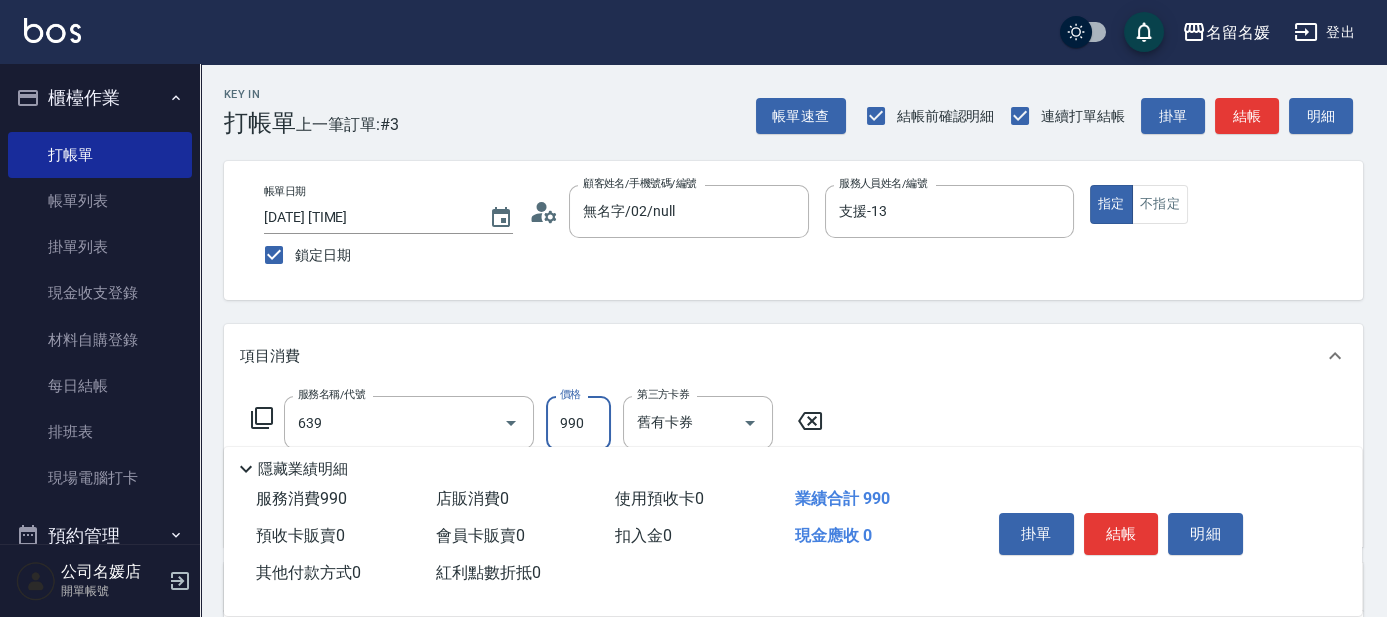 type on "(芙)蘆薈髮膜套卡(自材)(639)" 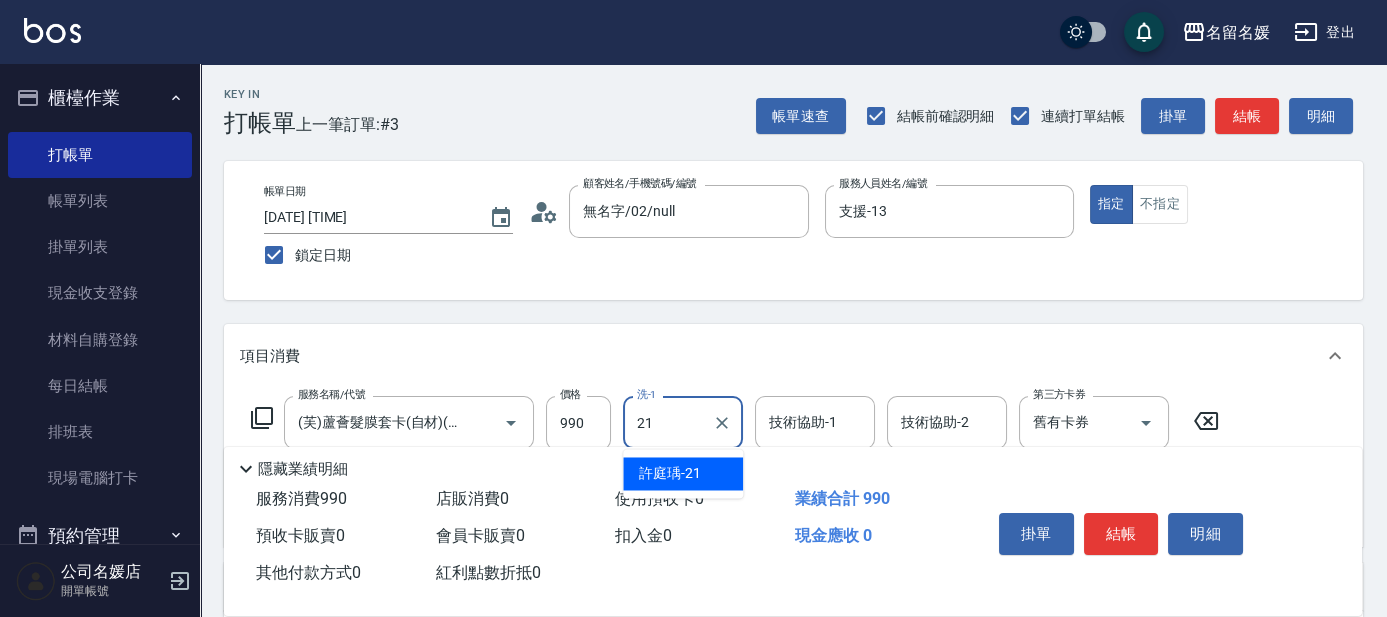 type on "21" 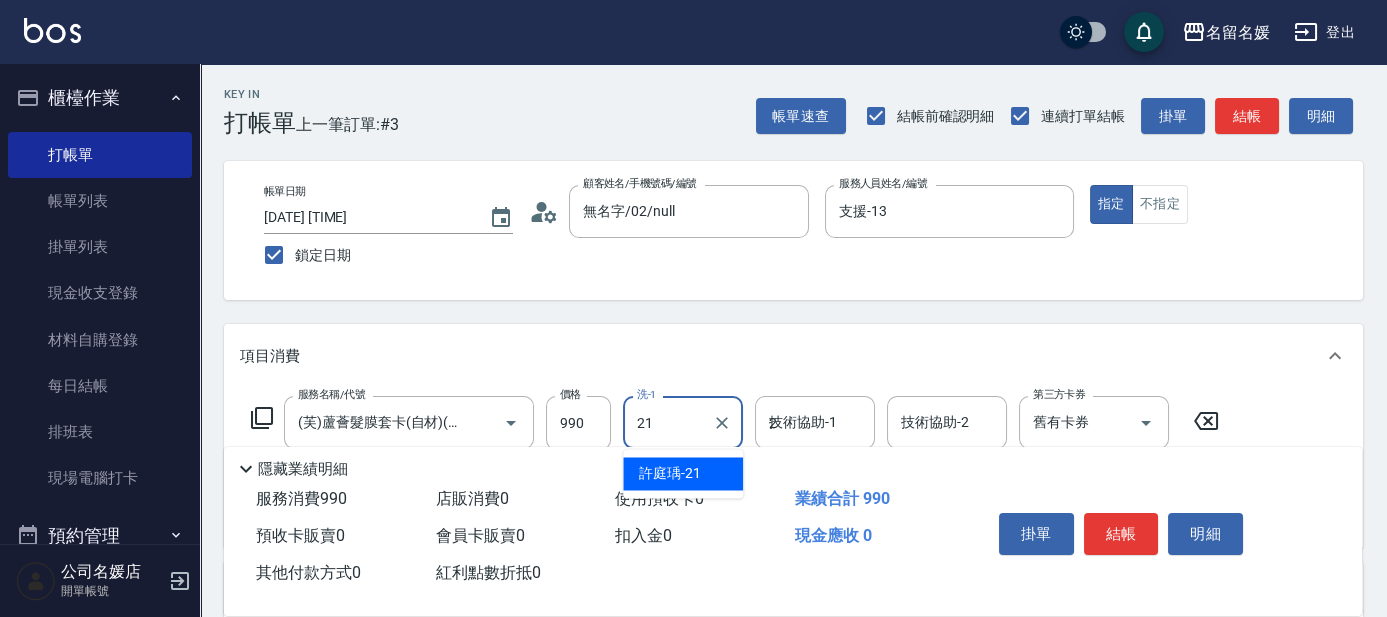 type on "許庭瑀-21" 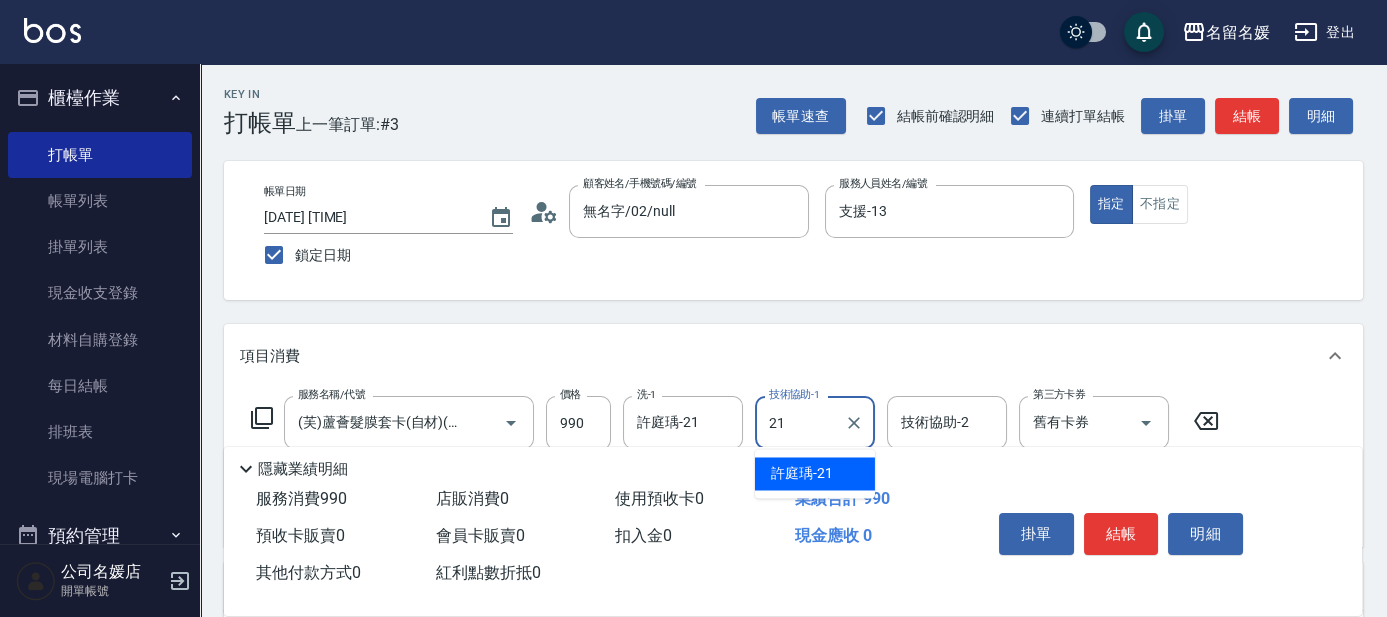 type on "許庭瑀-21" 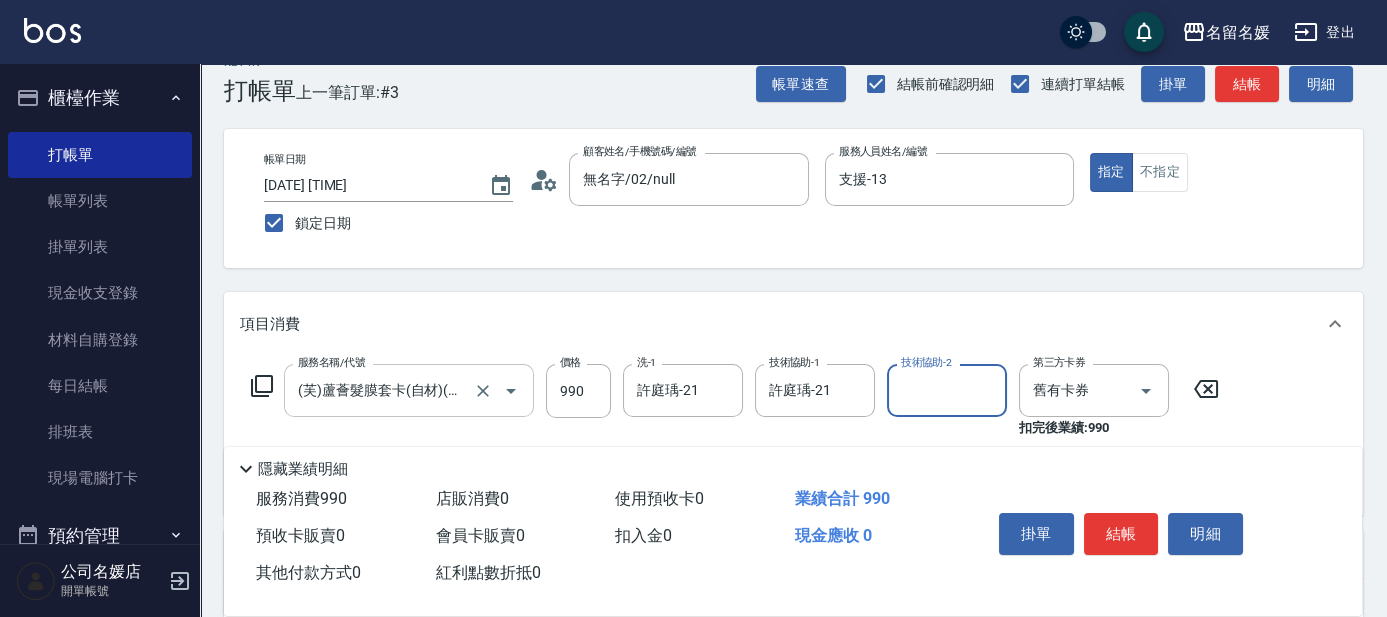 scroll, scrollTop: 90, scrollLeft: 0, axis: vertical 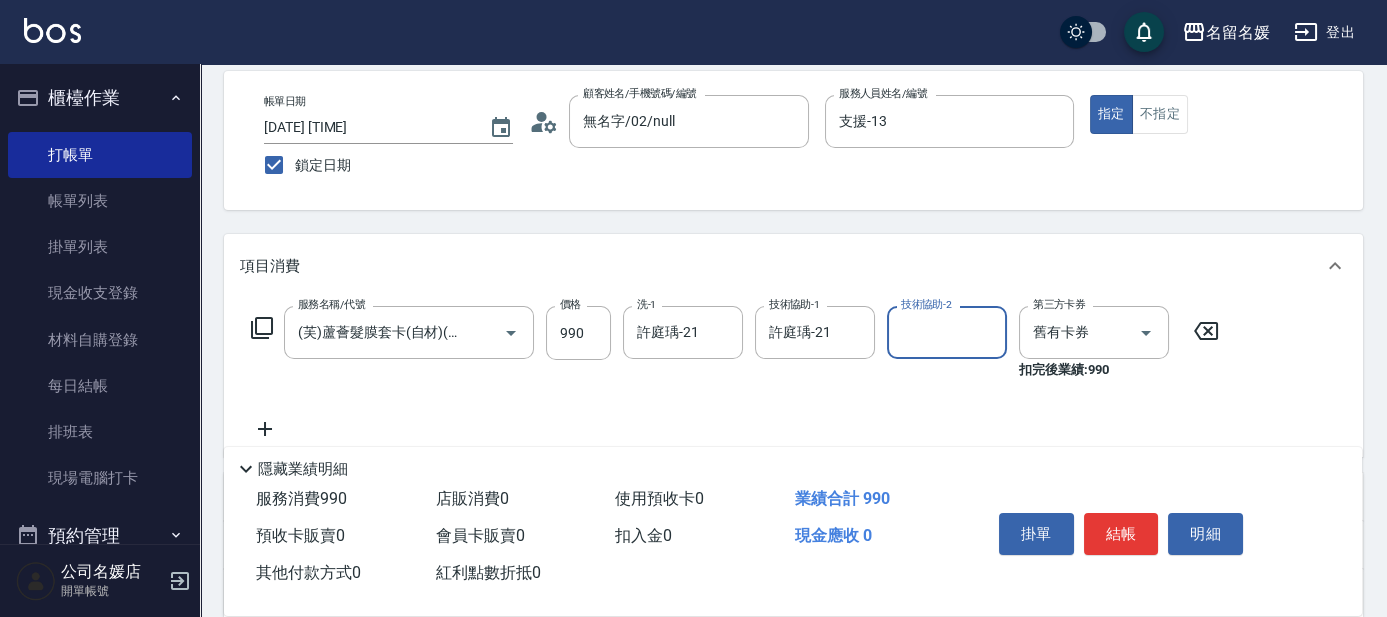 click 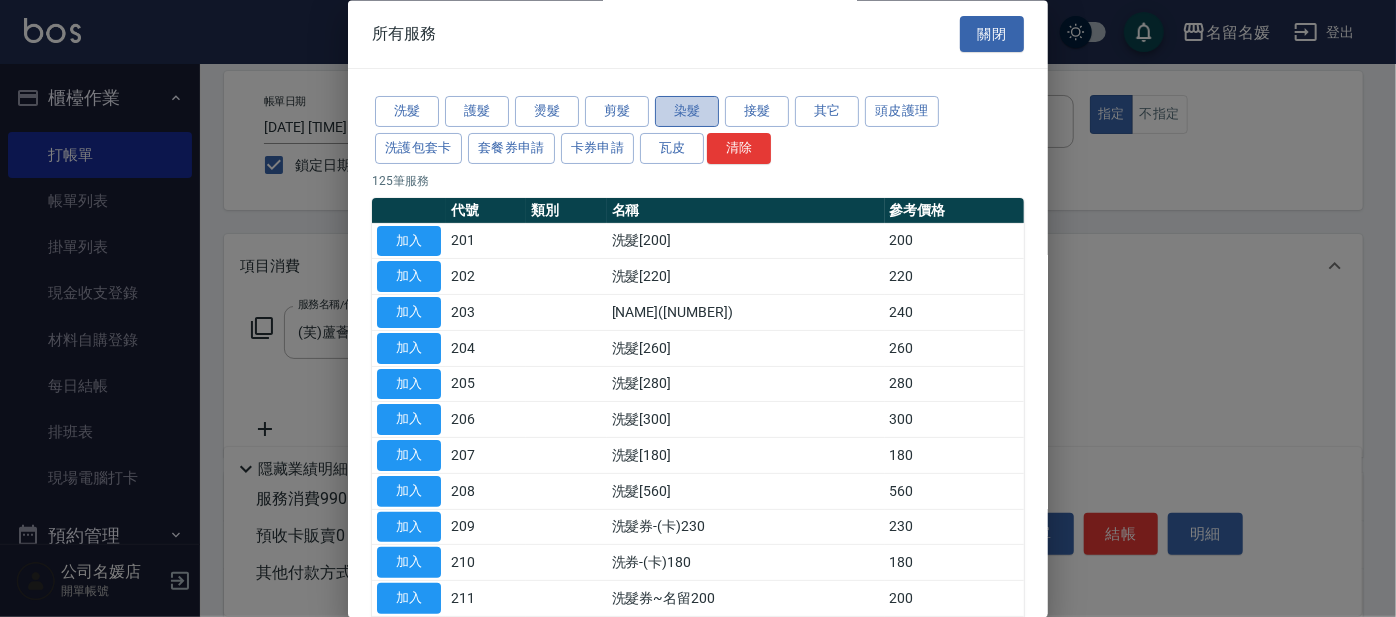 click on "染髮" at bounding box center (687, 112) 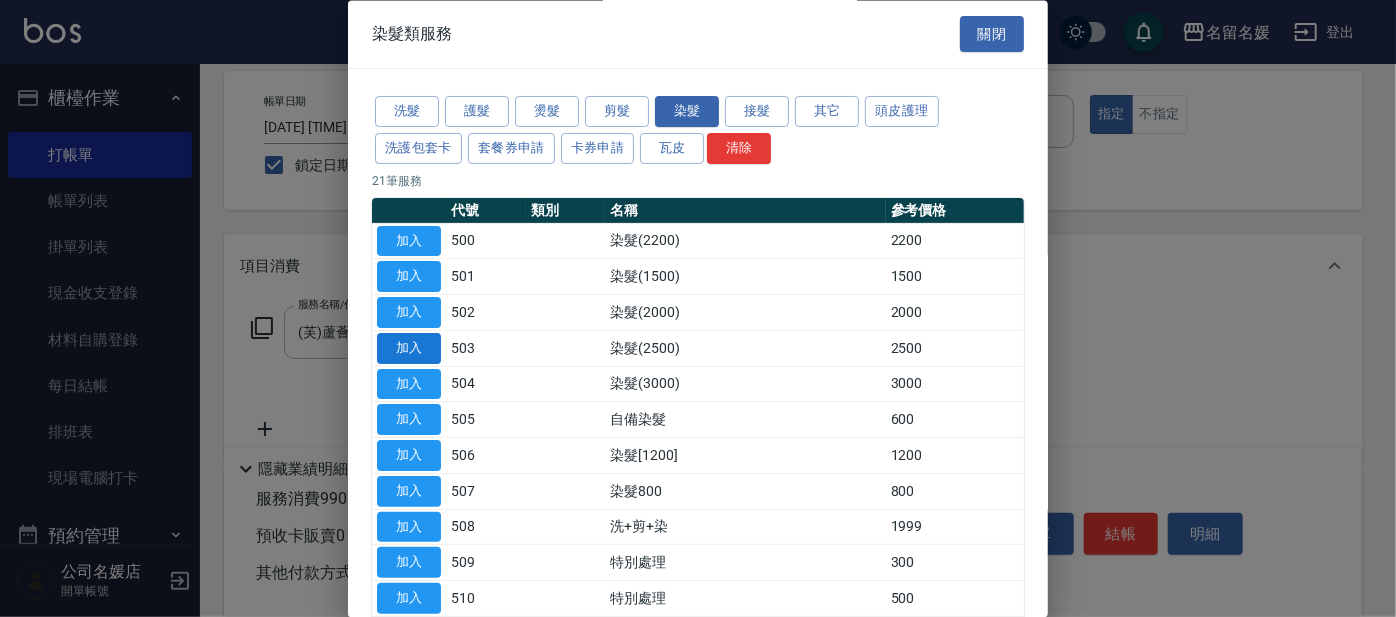 click on "加入" at bounding box center [409, 348] 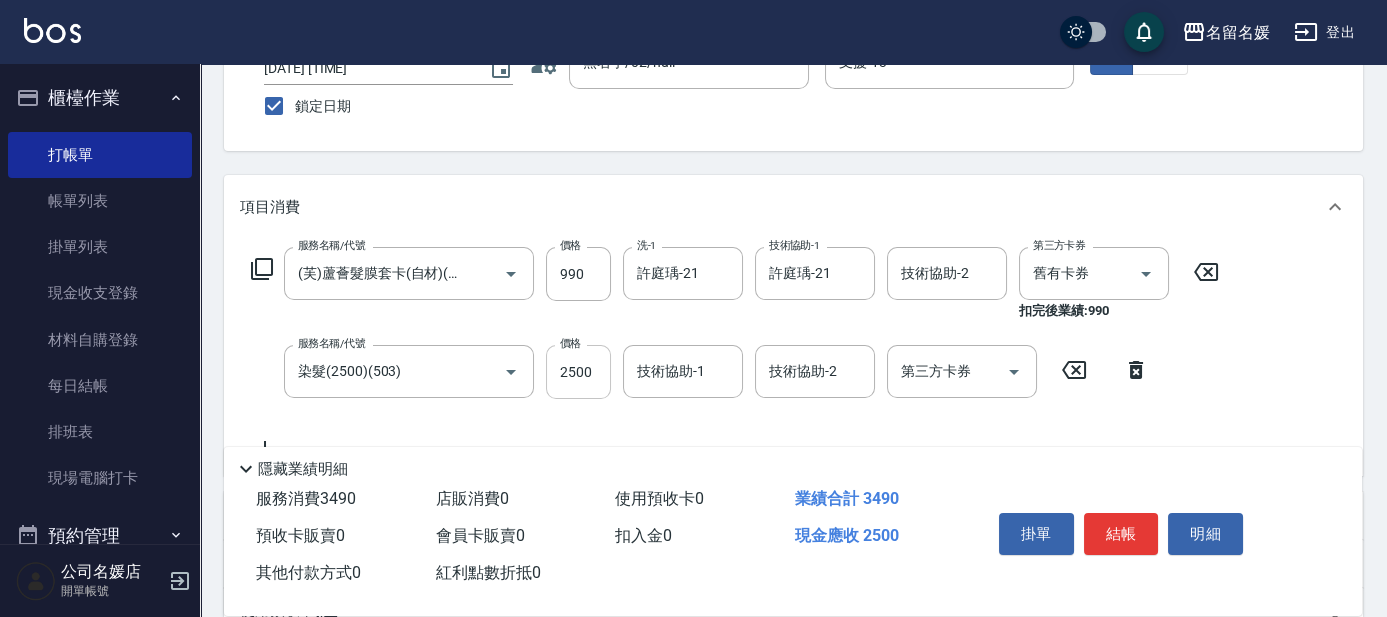 scroll, scrollTop: 181, scrollLeft: 0, axis: vertical 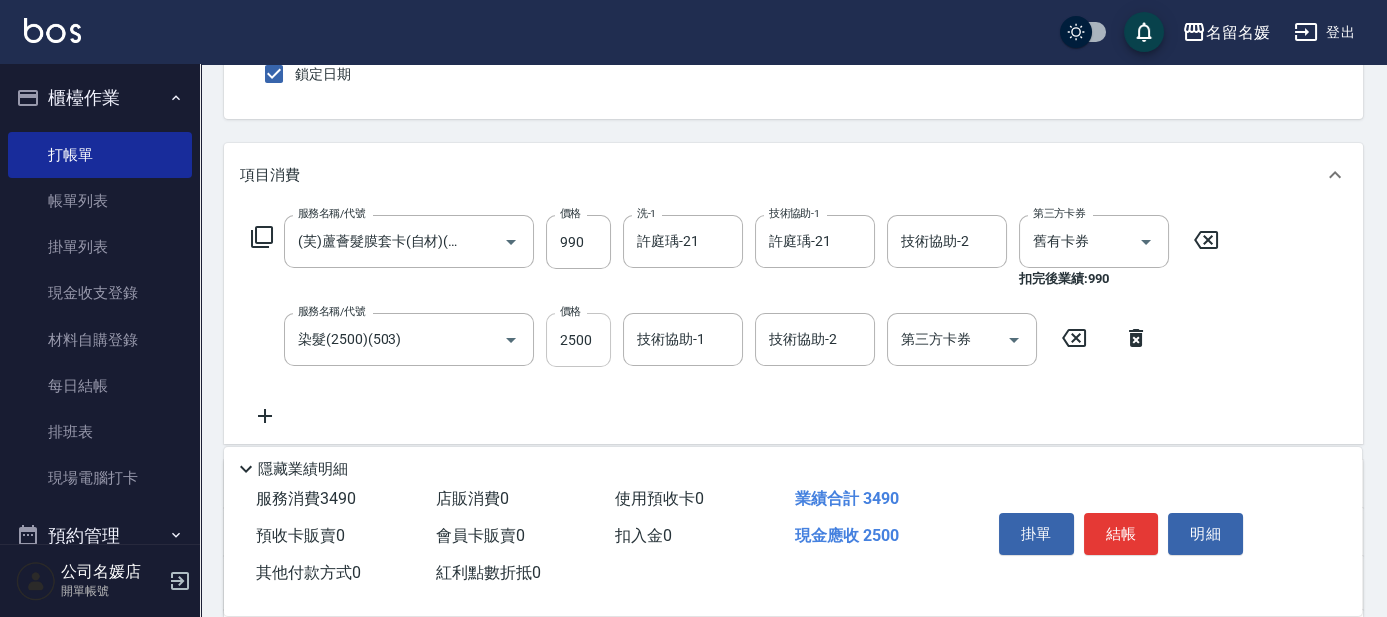 click on "2500" at bounding box center (578, 340) 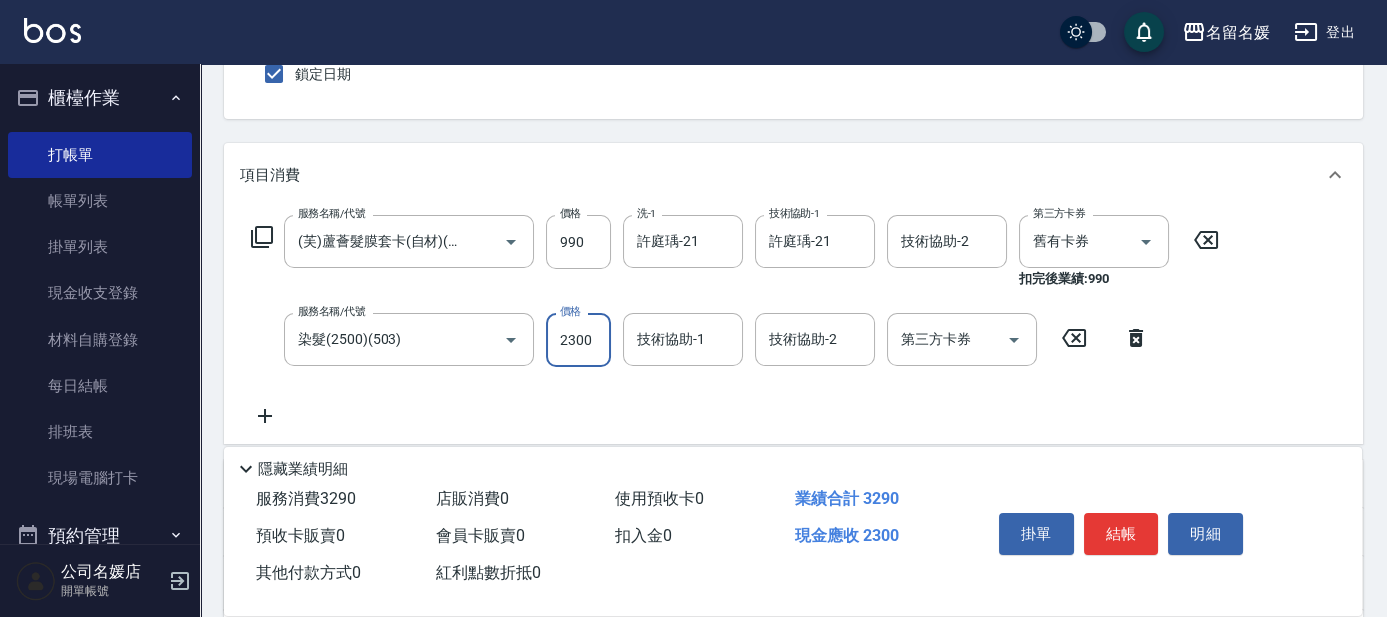 type on "2300" 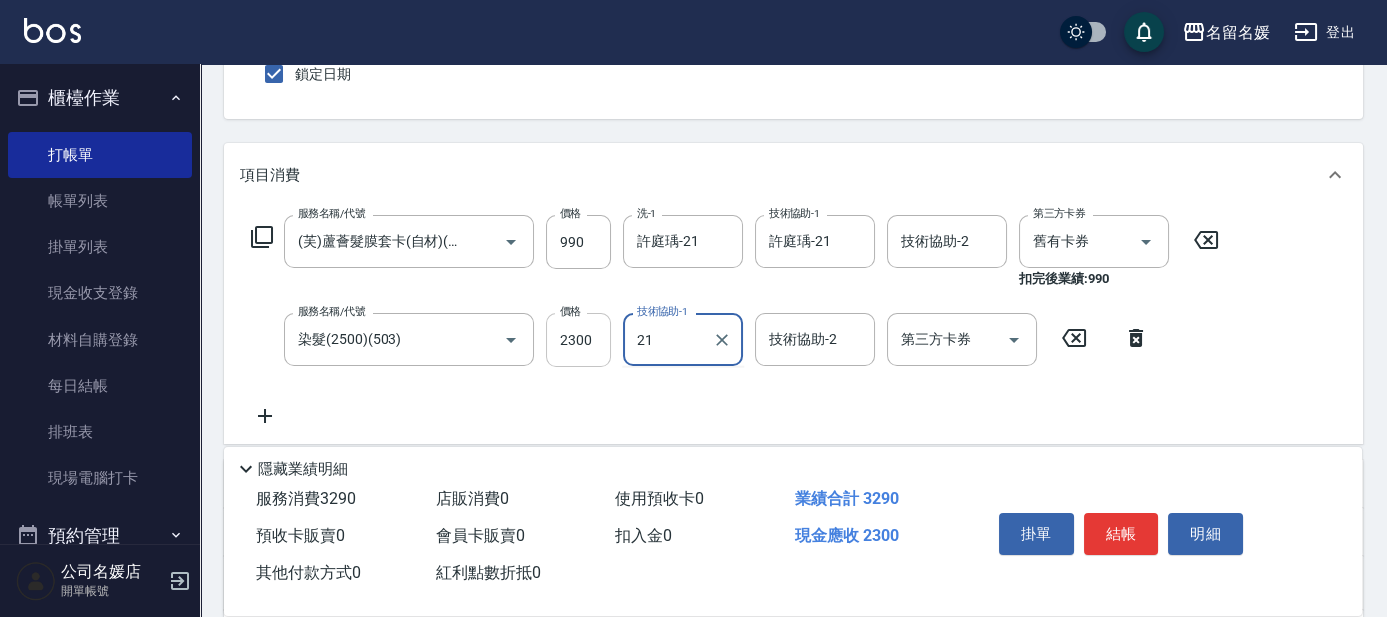 type on "許庭瑀-21" 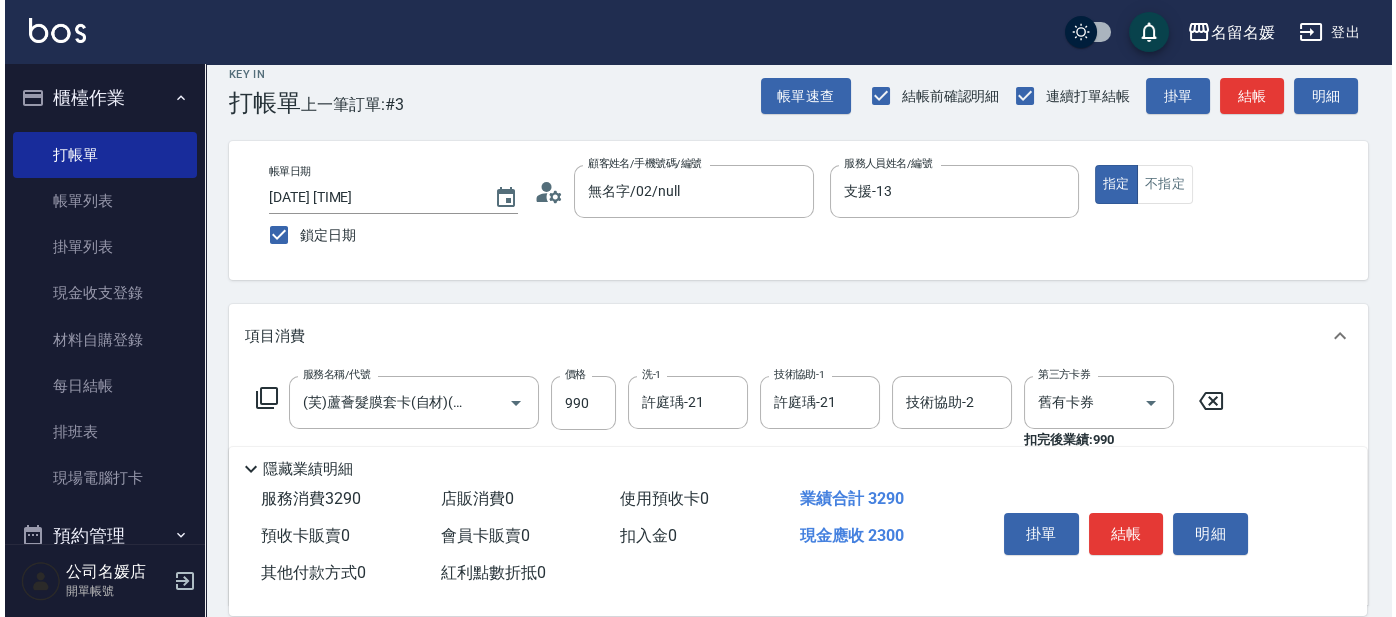 scroll, scrollTop: 0, scrollLeft: 0, axis: both 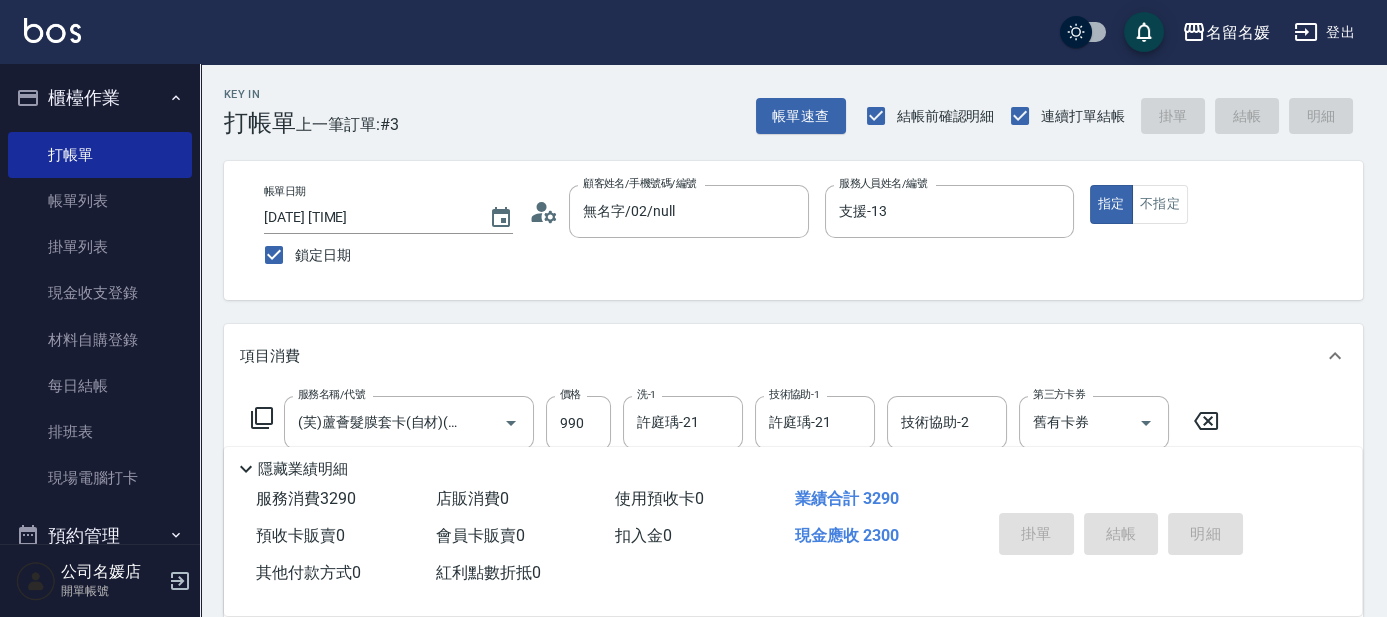 type 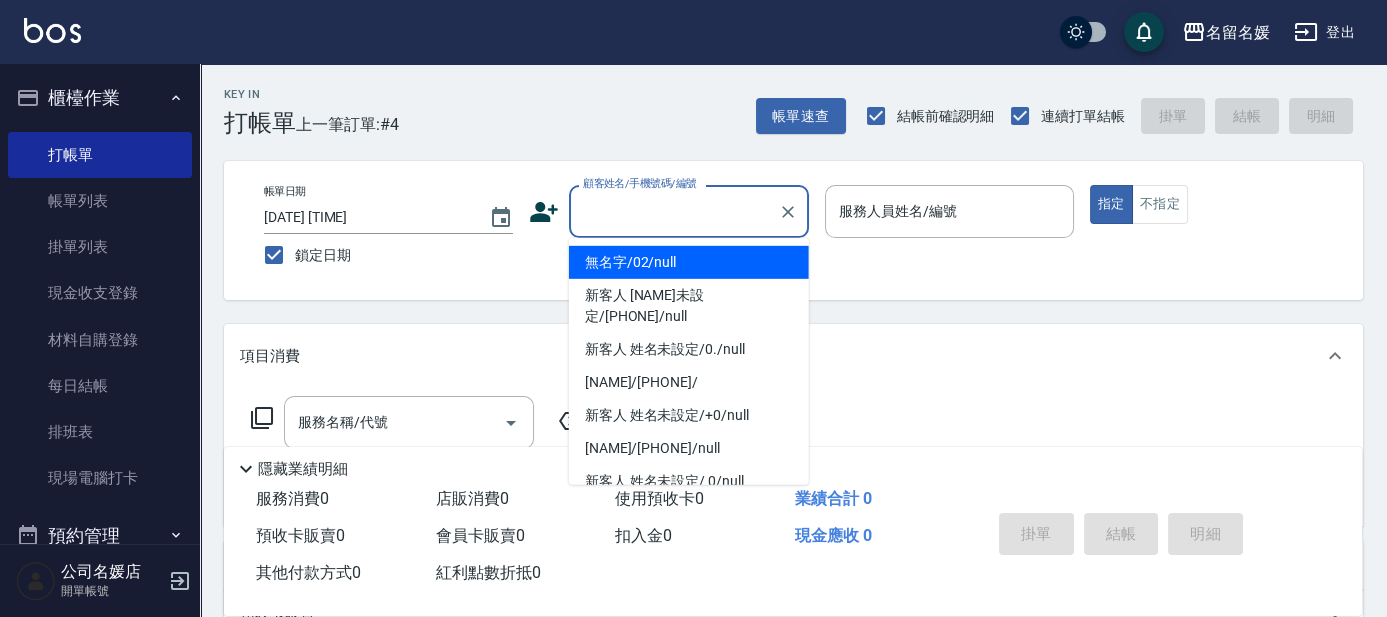 click on "顧客姓名/手機號碼/編號" at bounding box center (674, 211) 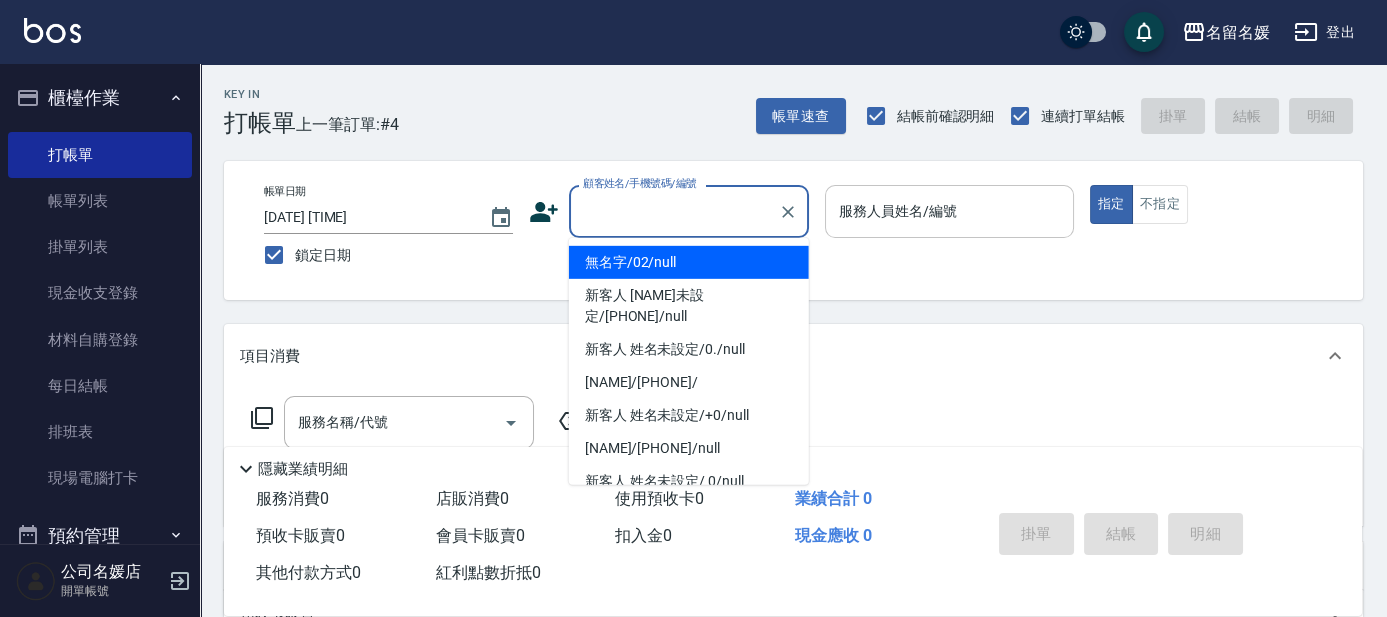 type on "無名字/02/null" 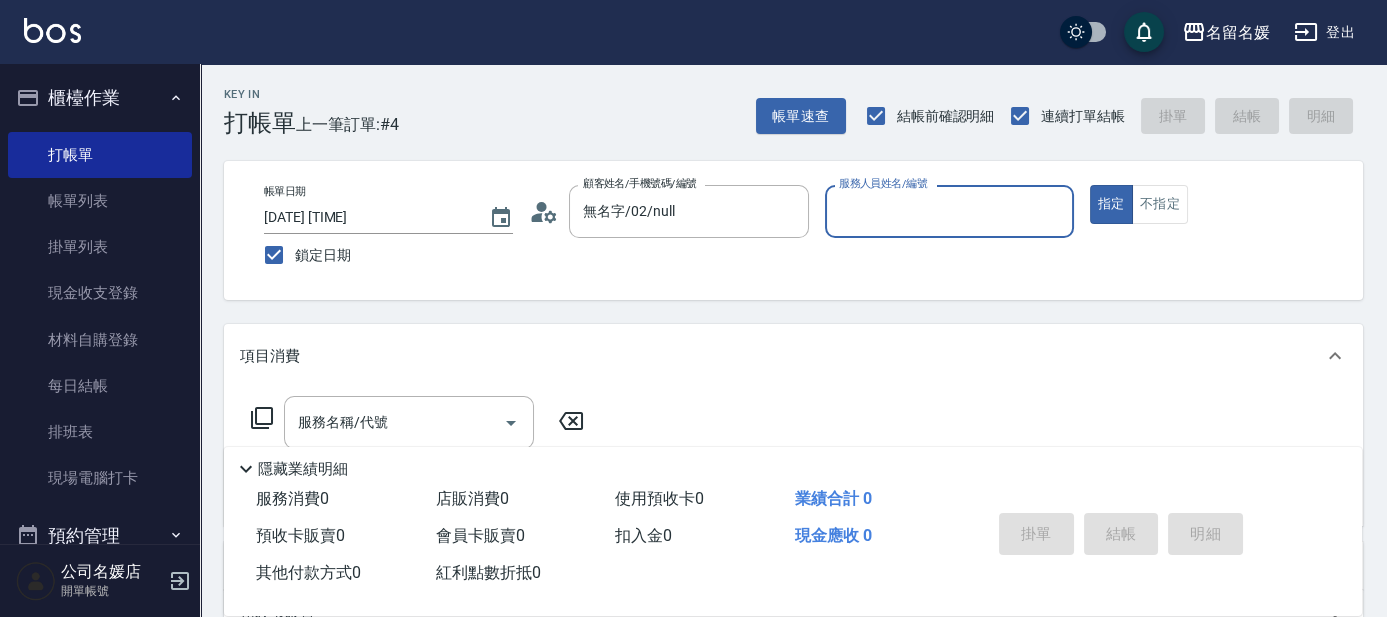click on "服務人員姓名/編號" at bounding box center [949, 211] 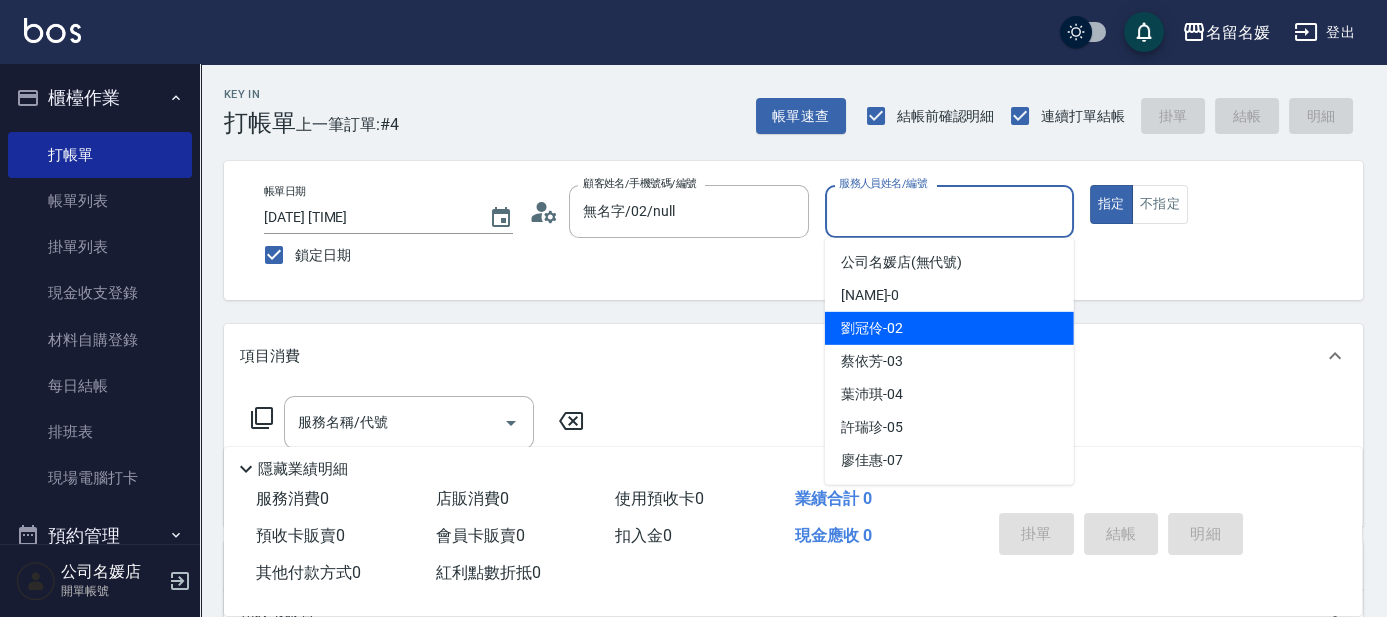 click on "劉冠伶 -02" at bounding box center [949, 328] 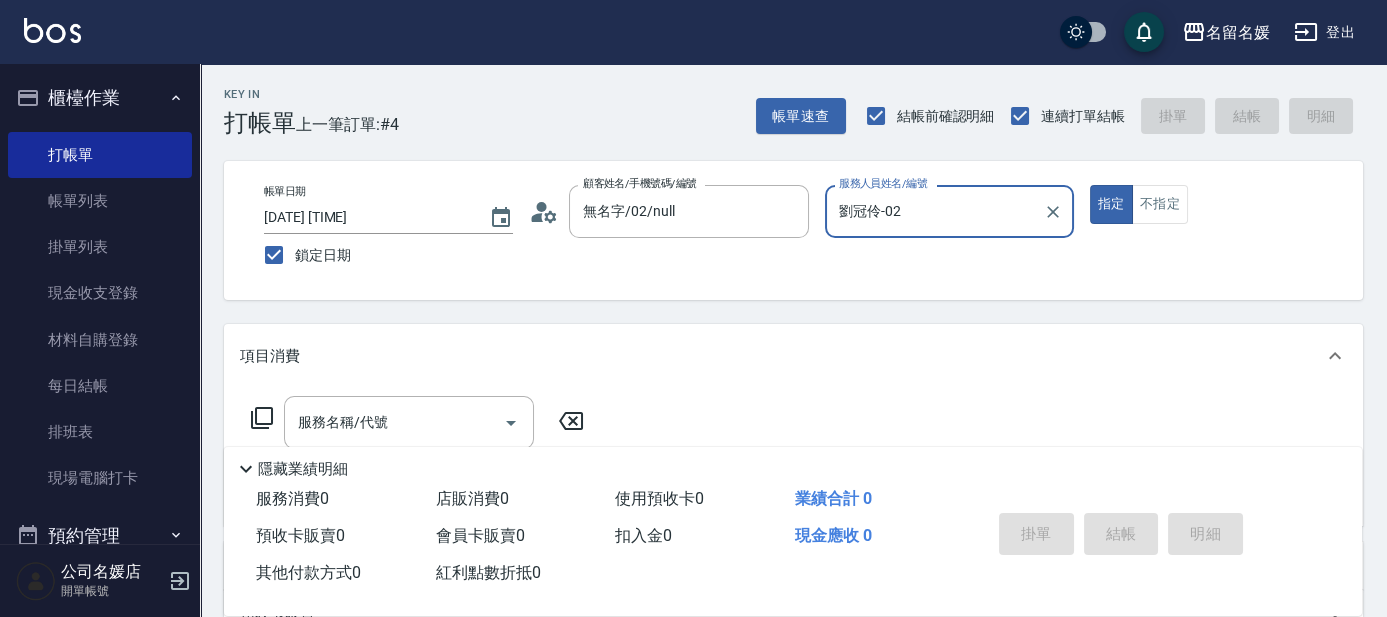 click 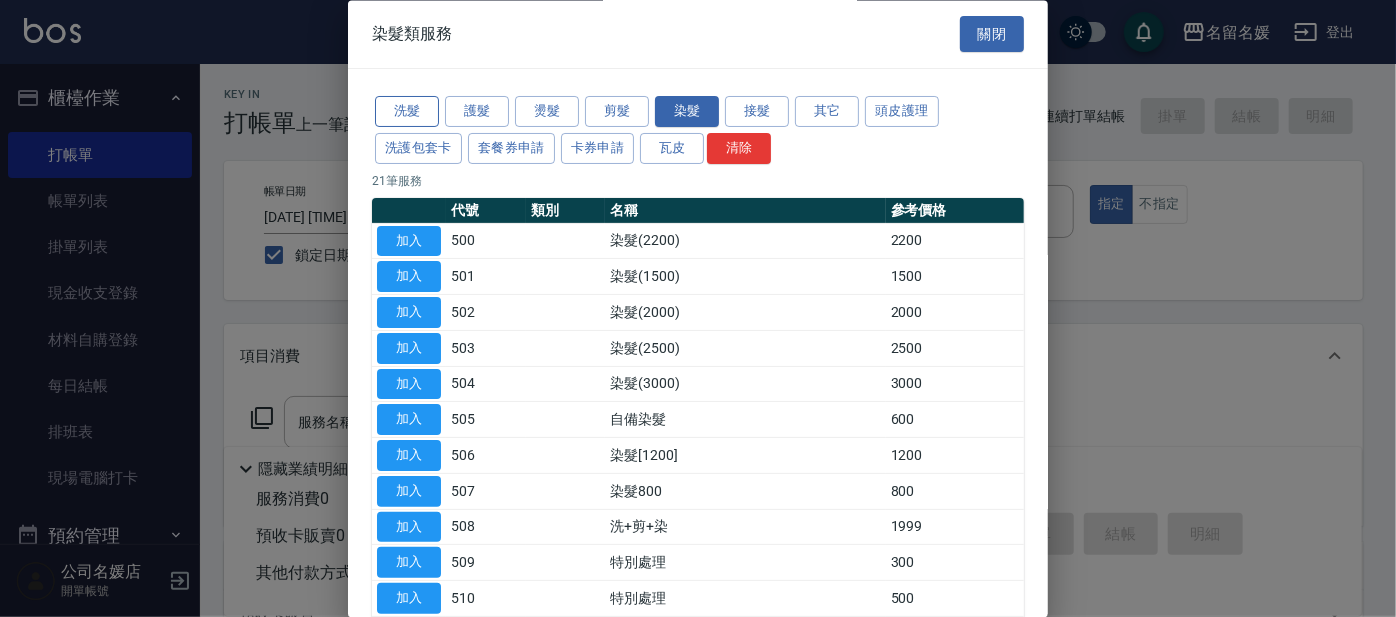 click on "洗髮" at bounding box center (407, 112) 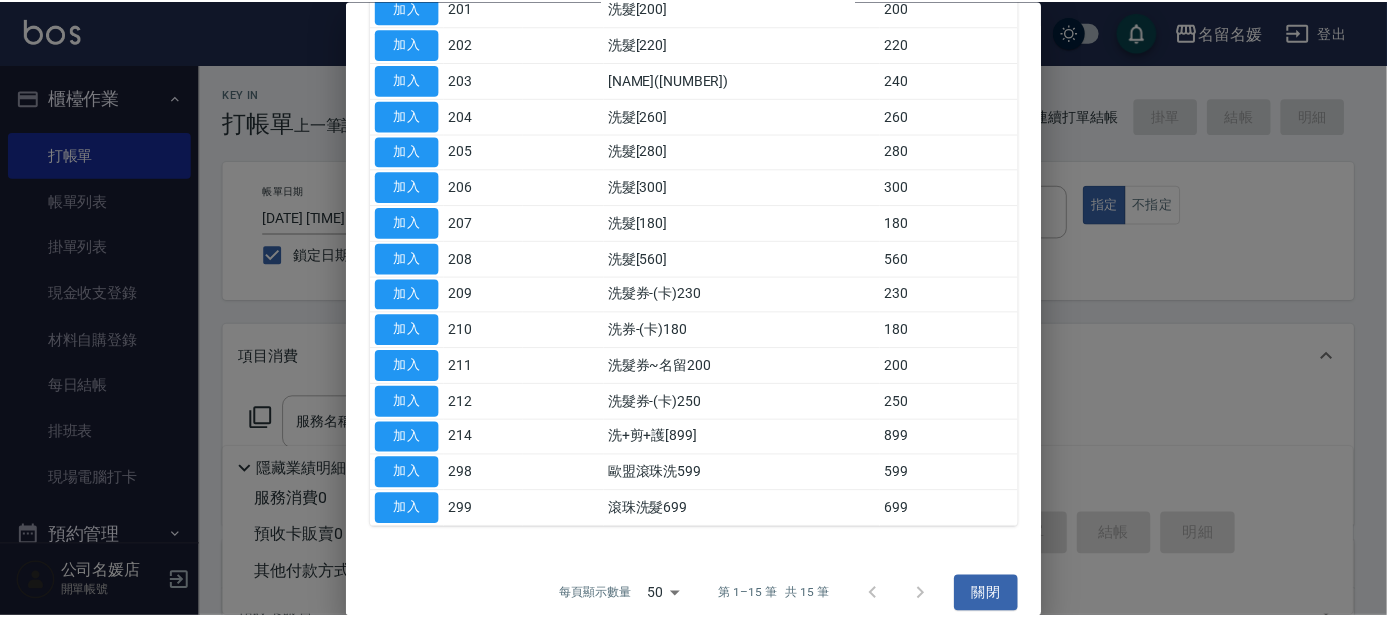 scroll, scrollTop: 248, scrollLeft: 0, axis: vertical 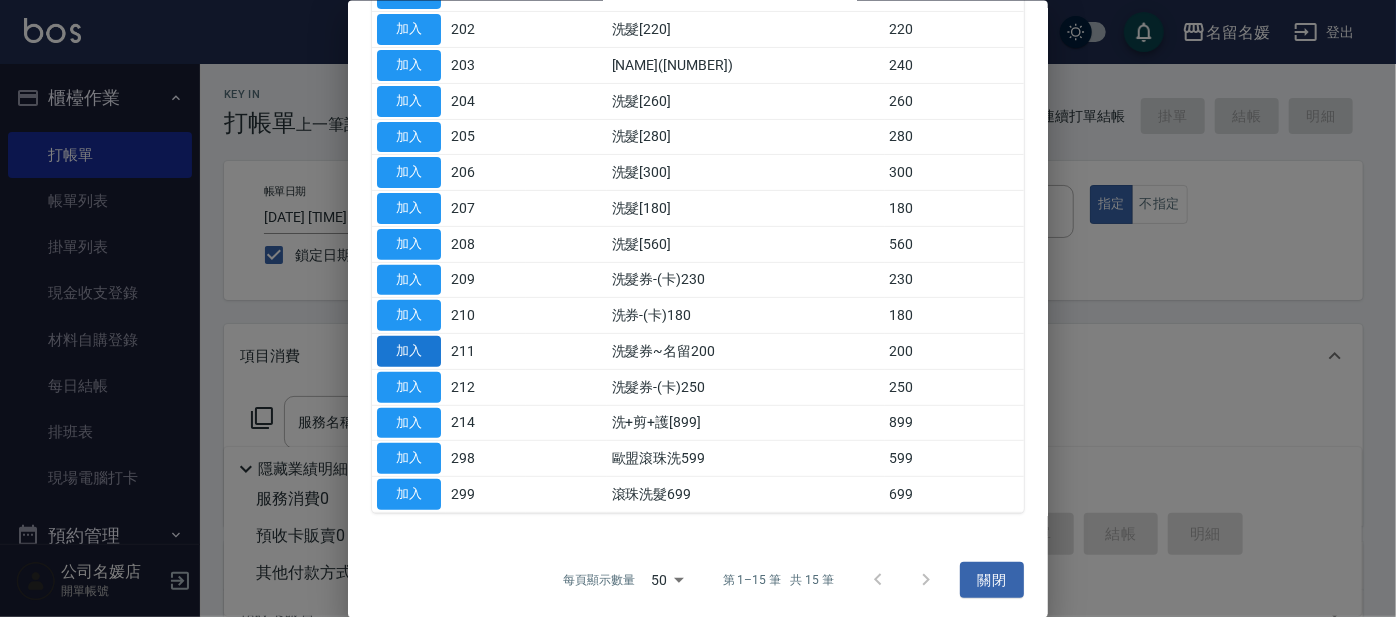click on "加入" at bounding box center (409, 351) 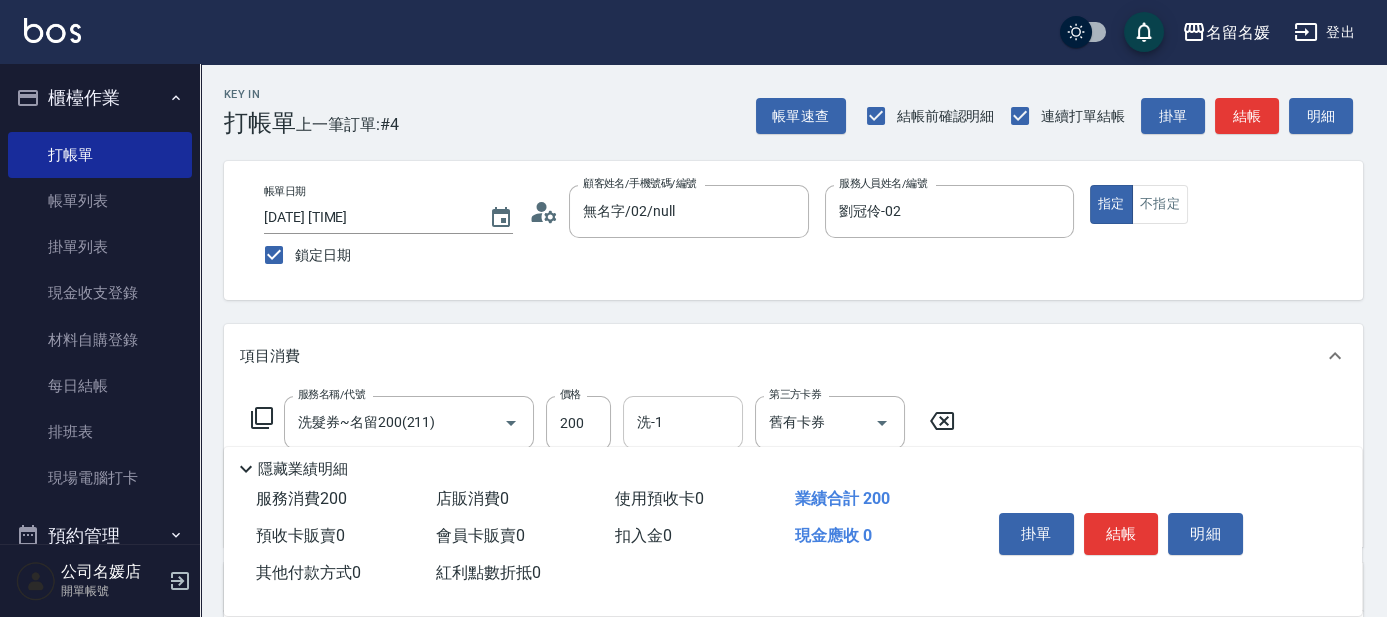 click on "洗-1" at bounding box center (683, 422) 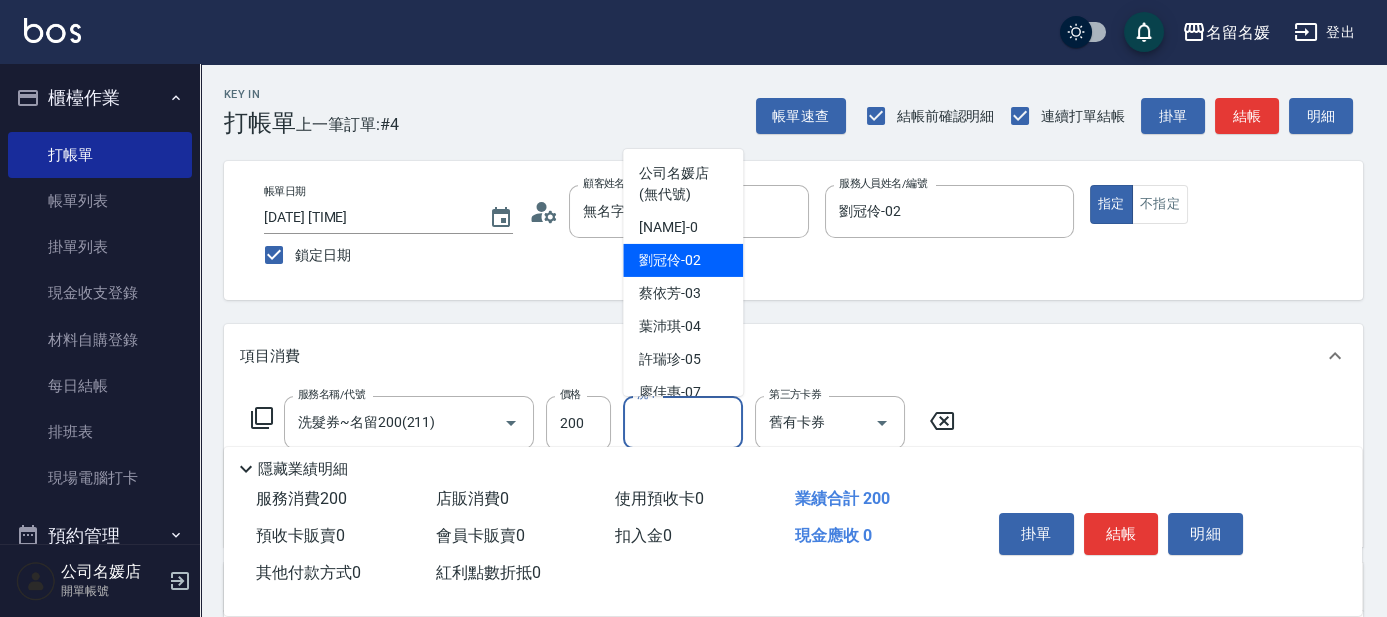 click on "劉冠伶 -02" at bounding box center (683, 260) 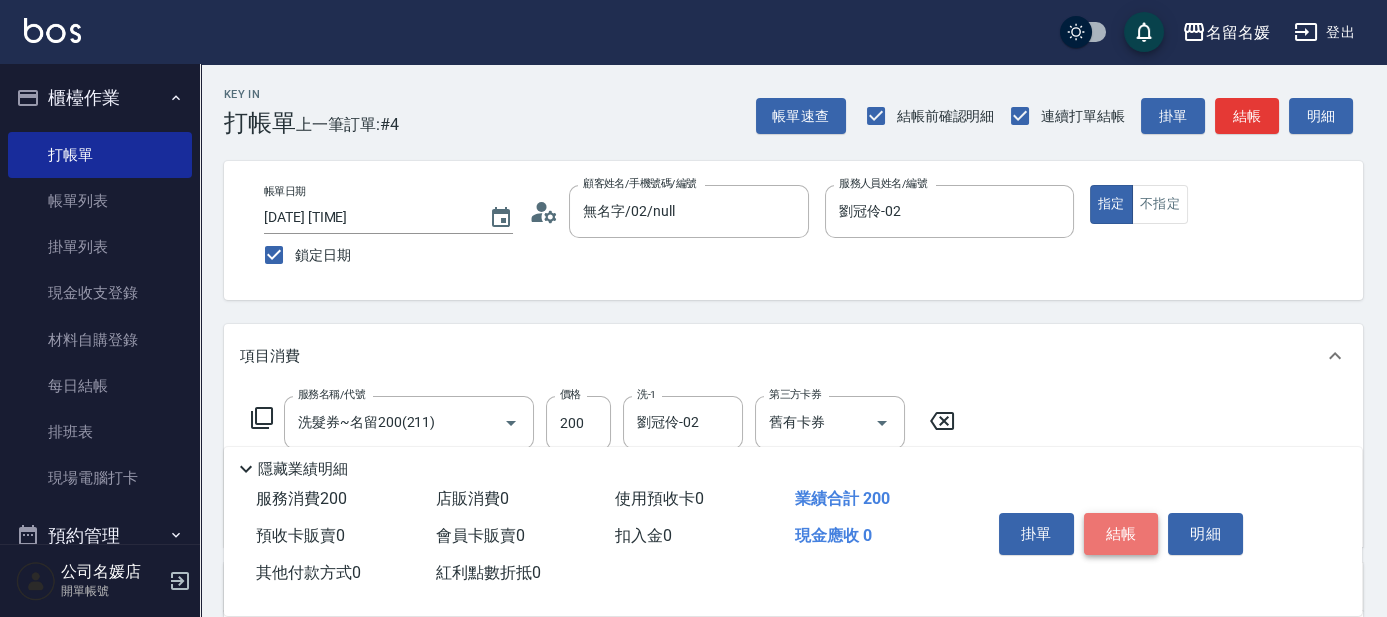 click on "結帳" at bounding box center (1121, 534) 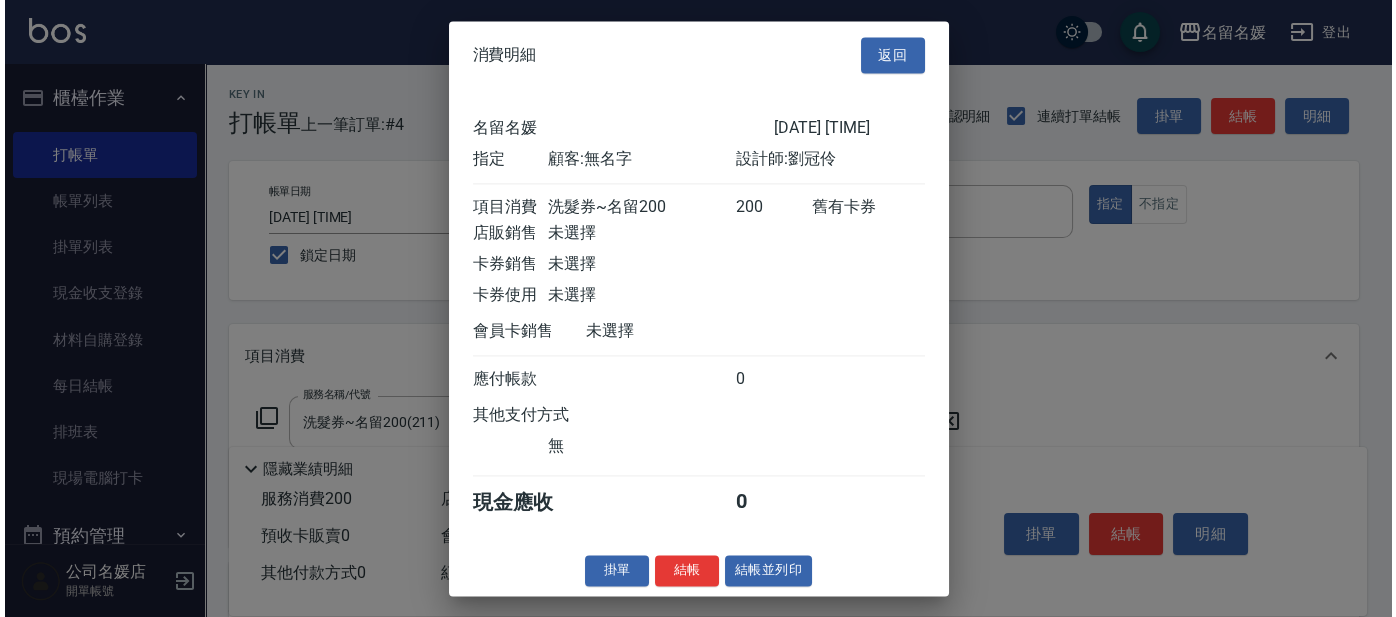scroll, scrollTop: 363, scrollLeft: 0, axis: vertical 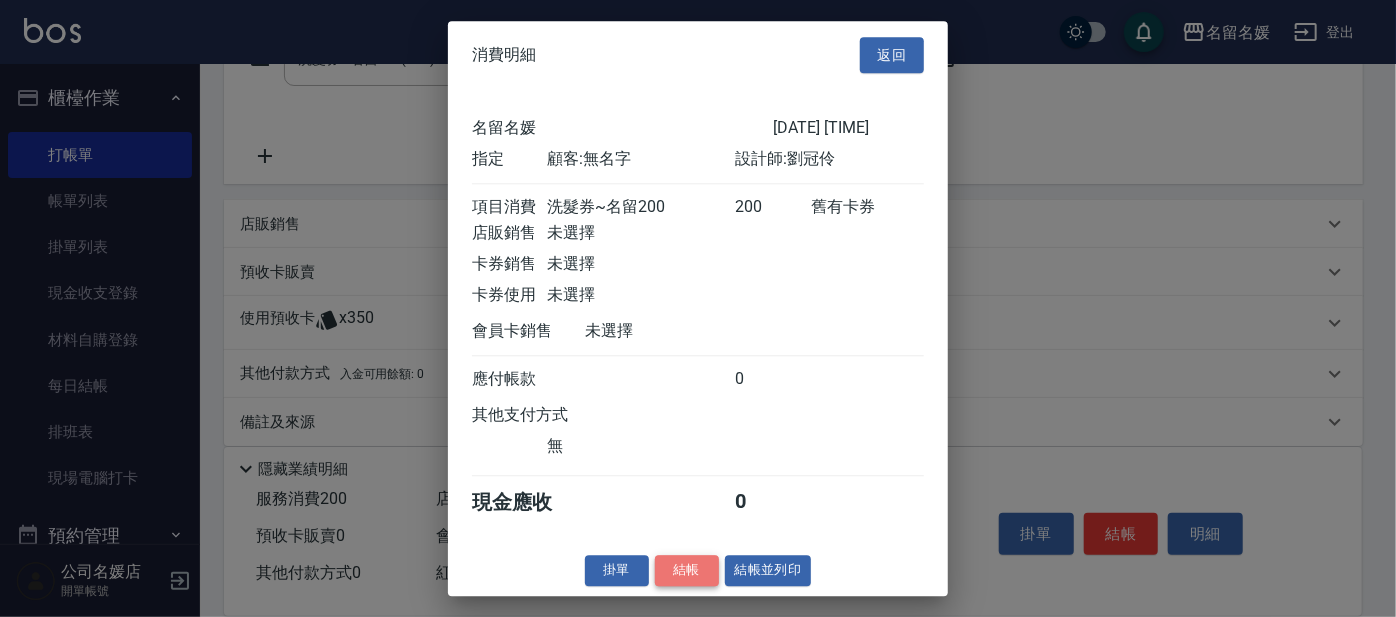 click on "結帳" at bounding box center (687, 570) 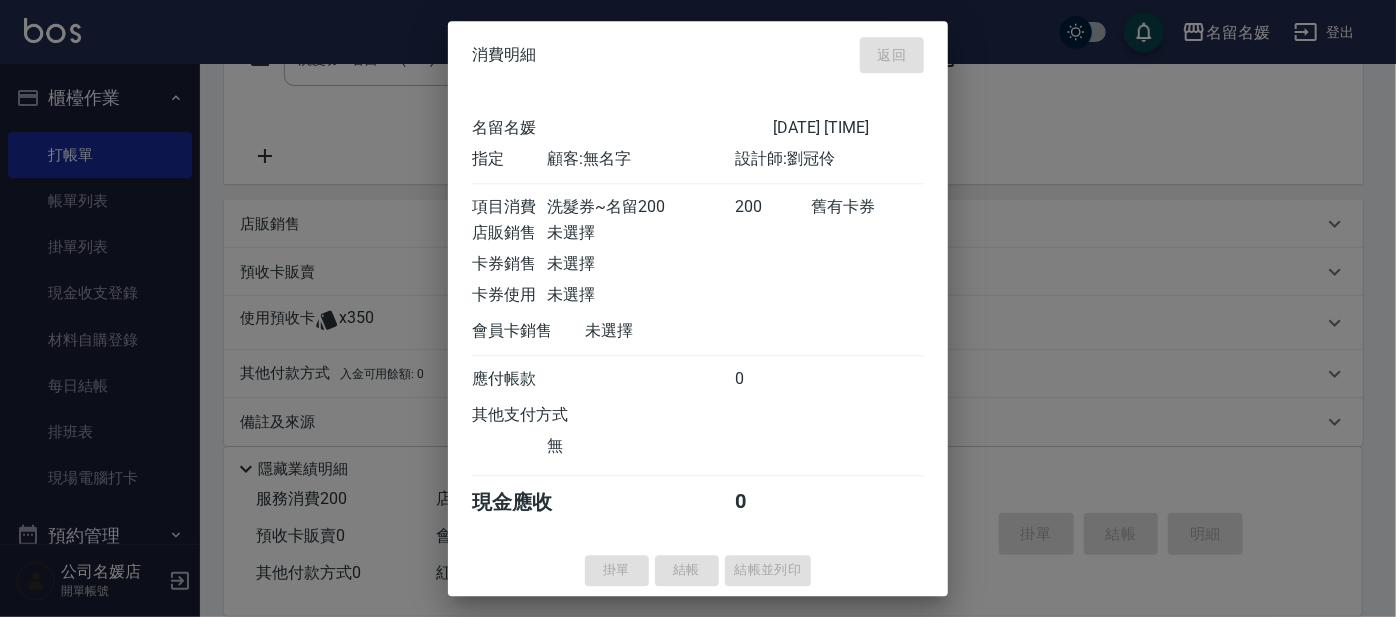 type 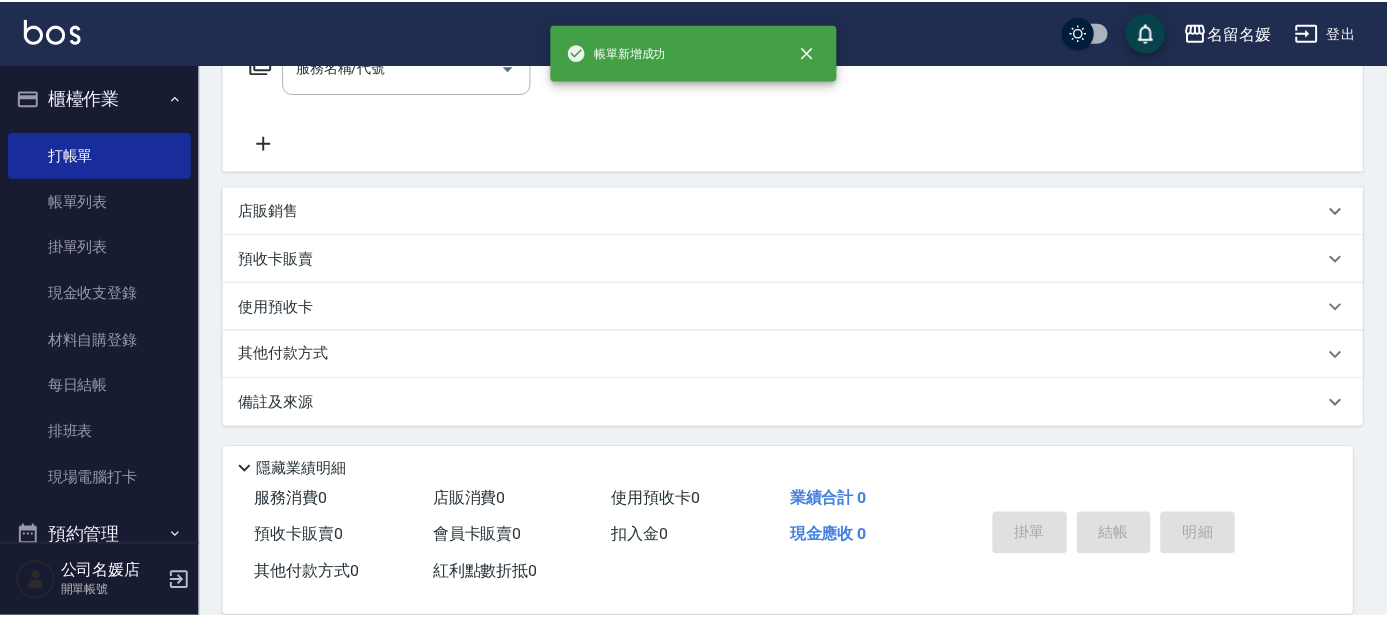 scroll, scrollTop: 0, scrollLeft: 0, axis: both 